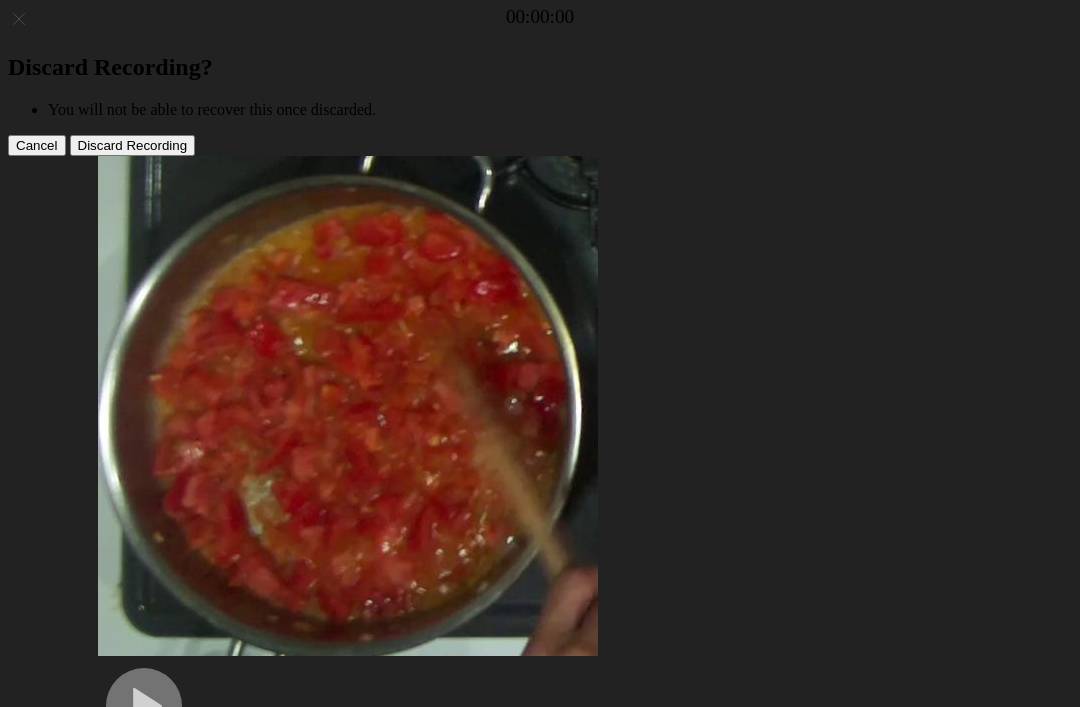scroll, scrollTop: 0, scrollLeft: 0, axis: both 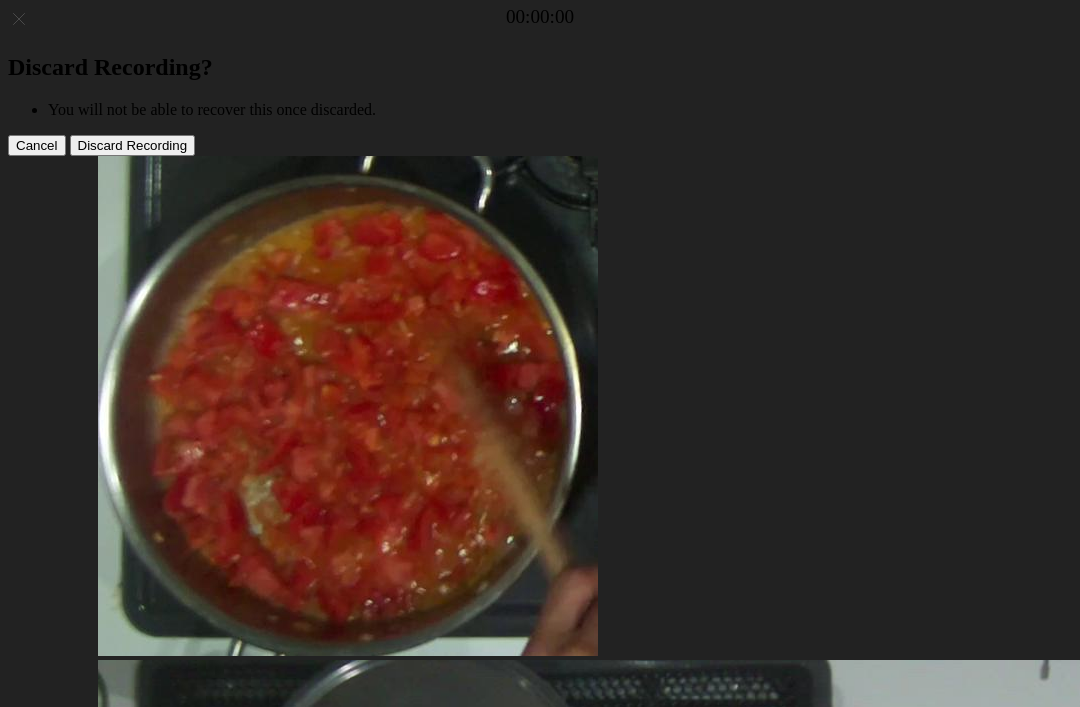 click at bounding box center (134, 1576) 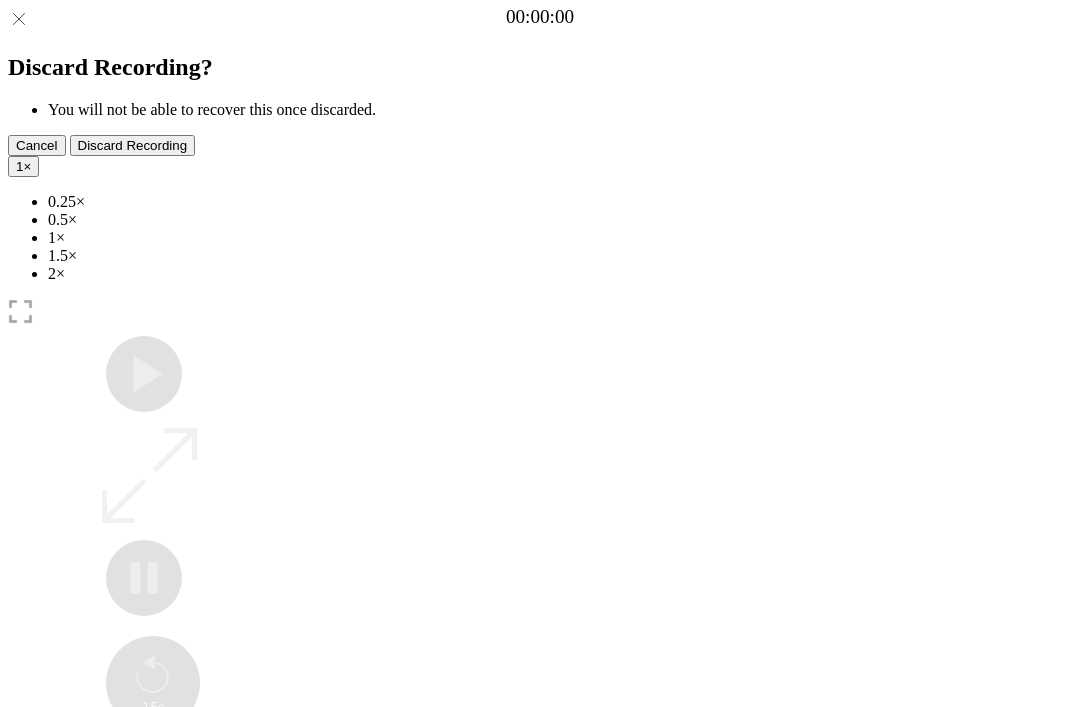 scroll, scrollTop: 0, scrollLeft: 0, axis: both 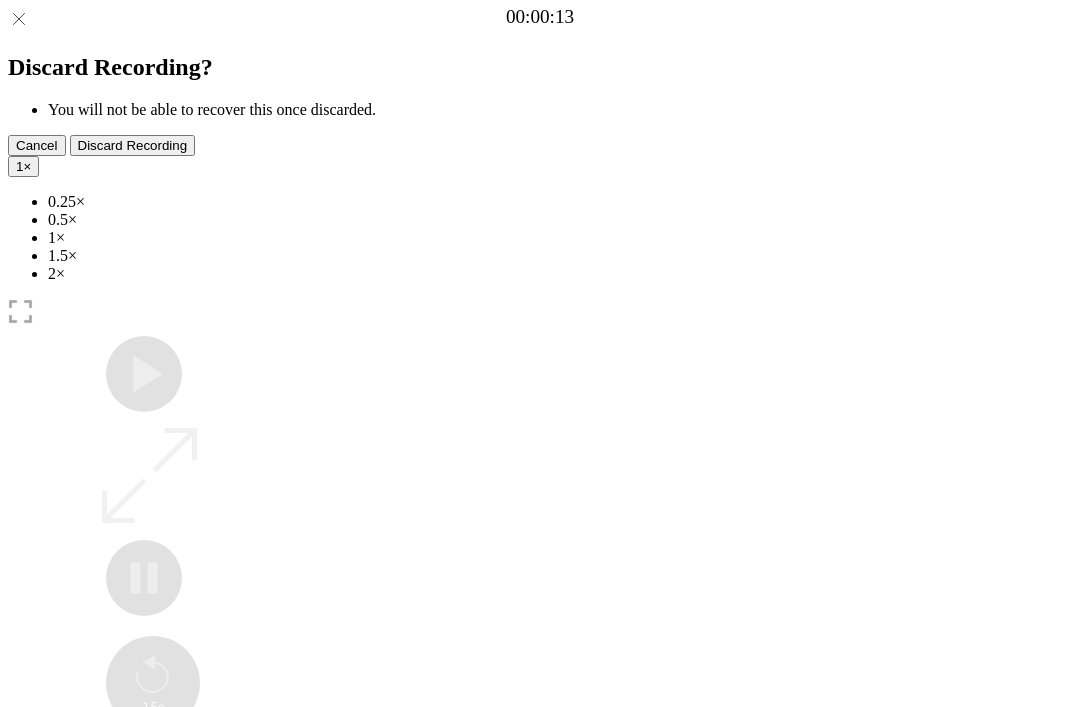 click at bounding box center (113, 1098) 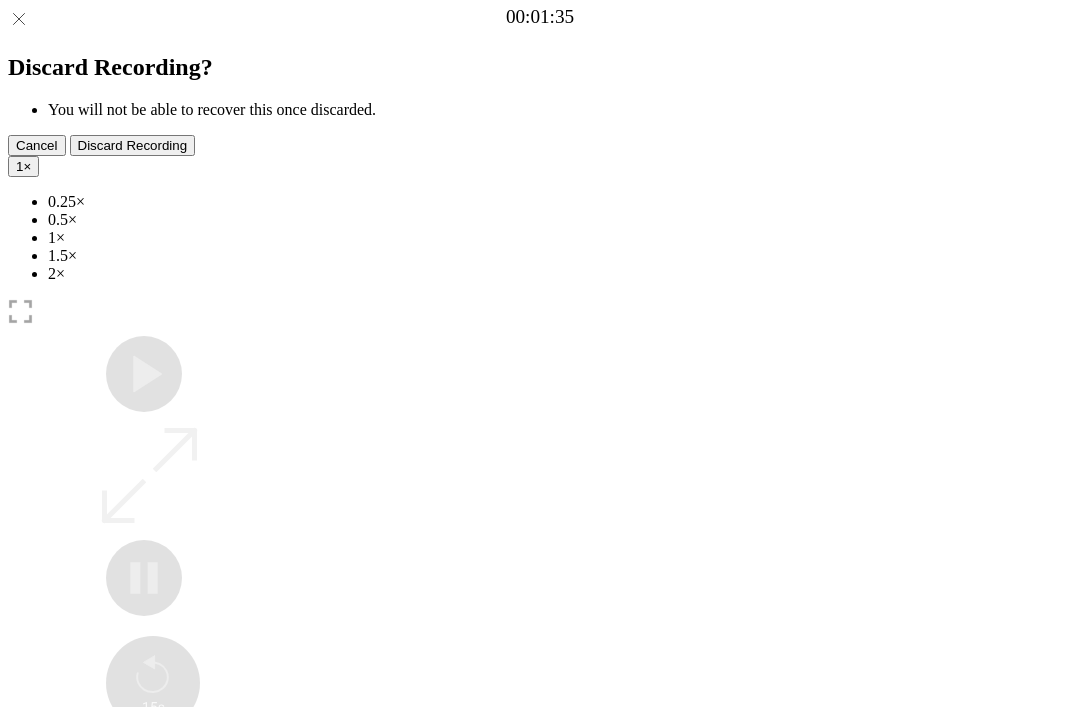 click at bounding box center [113, 1099] 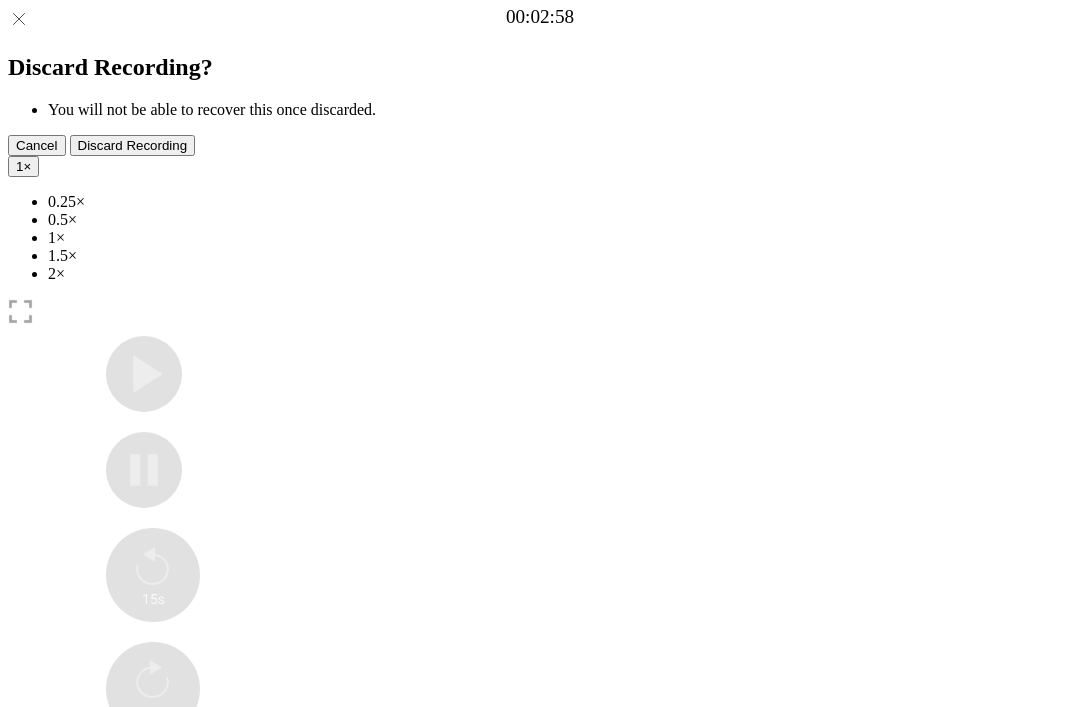 click at bounding box center (113, 990) 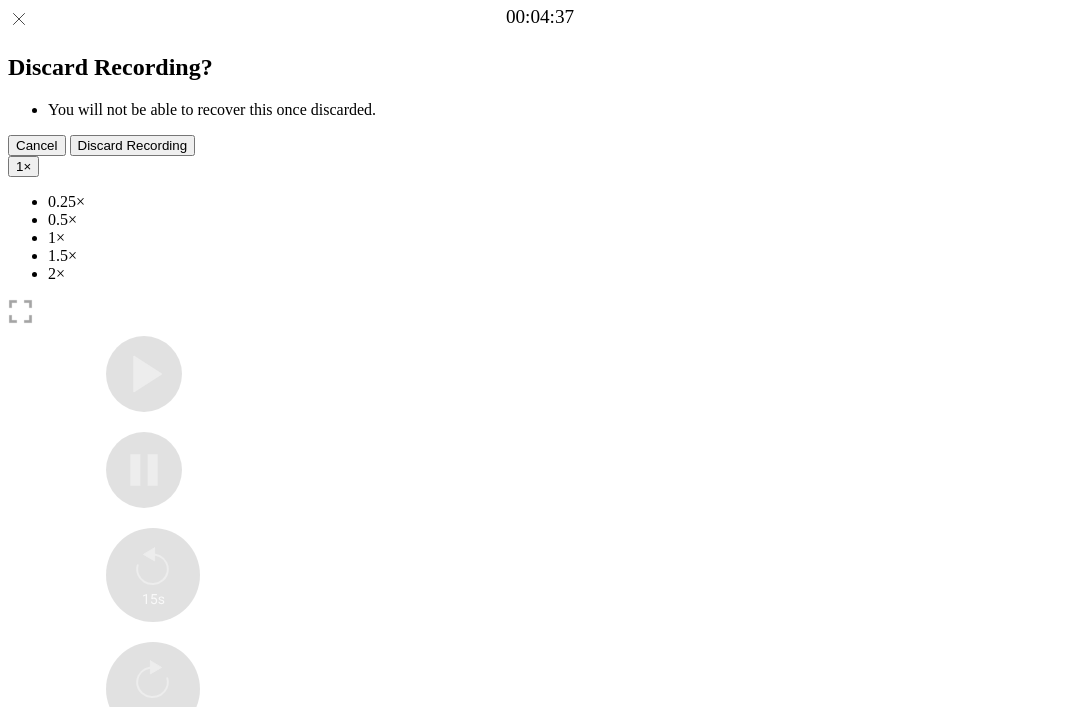 click at bounding box center [113, 990] 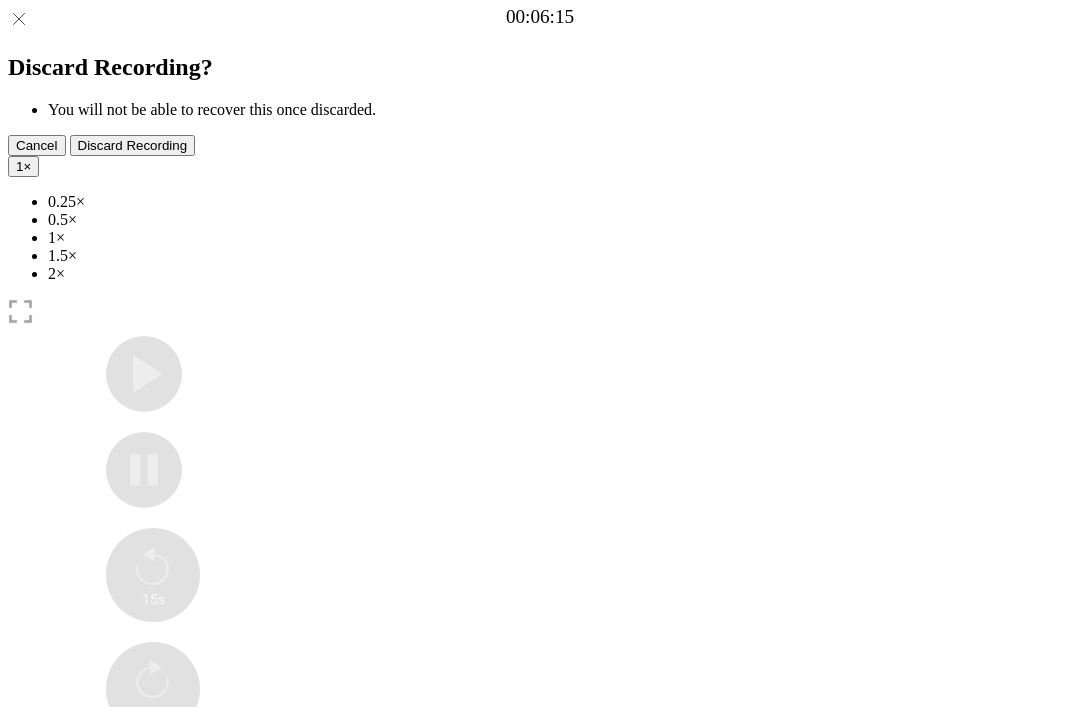 click at bounding box center (113, 990) 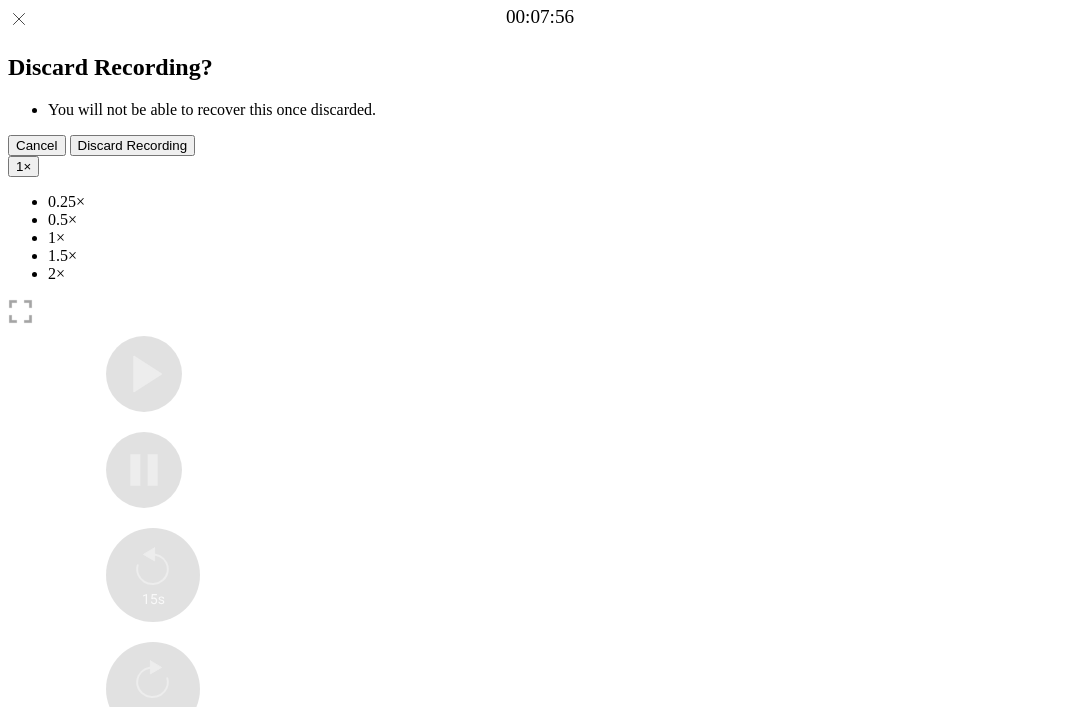 click at bounding box center (113, 991) 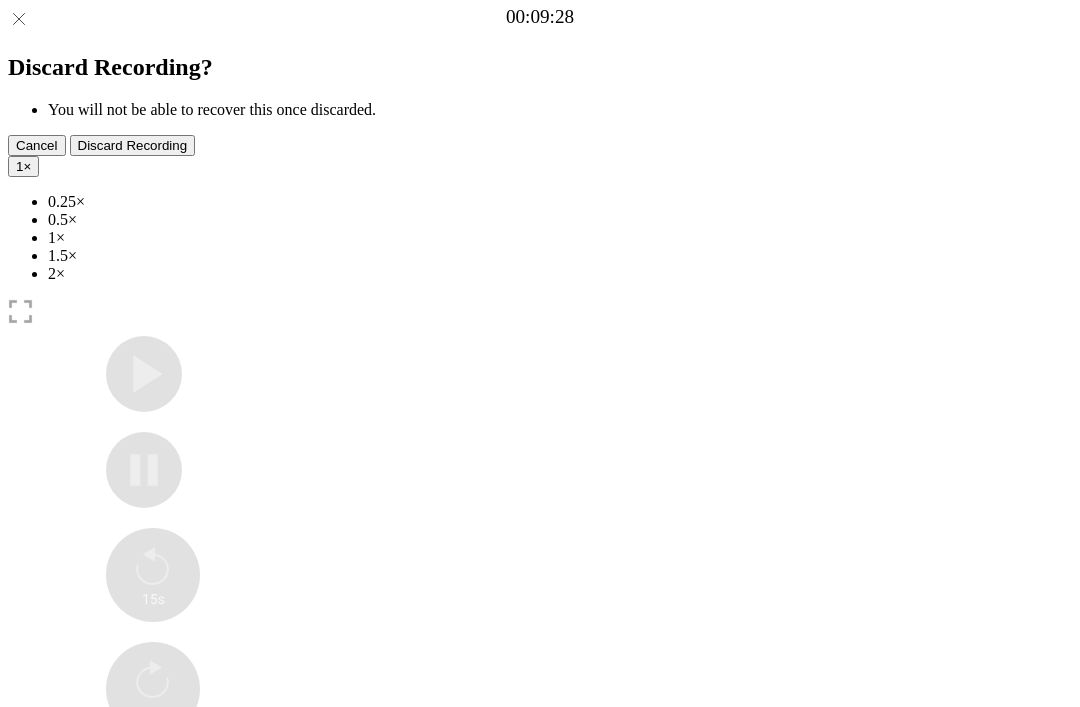 click at bounding box center (113, 990) 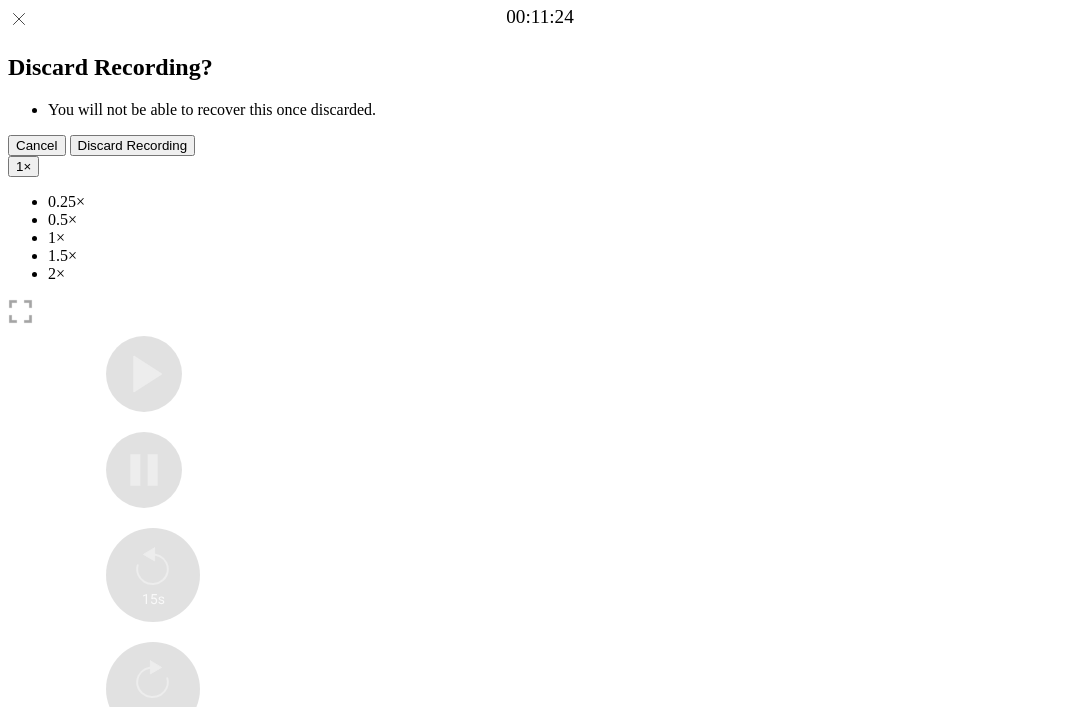 click at bounding box center [113, 991] 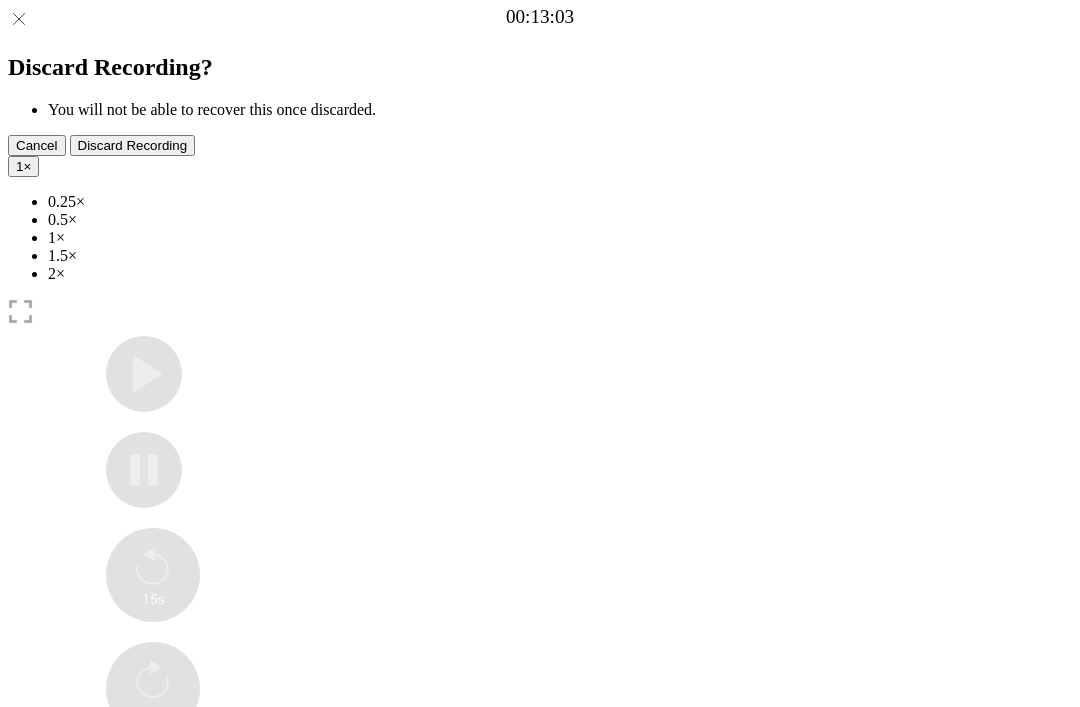 click at bounding box center [113, 990] 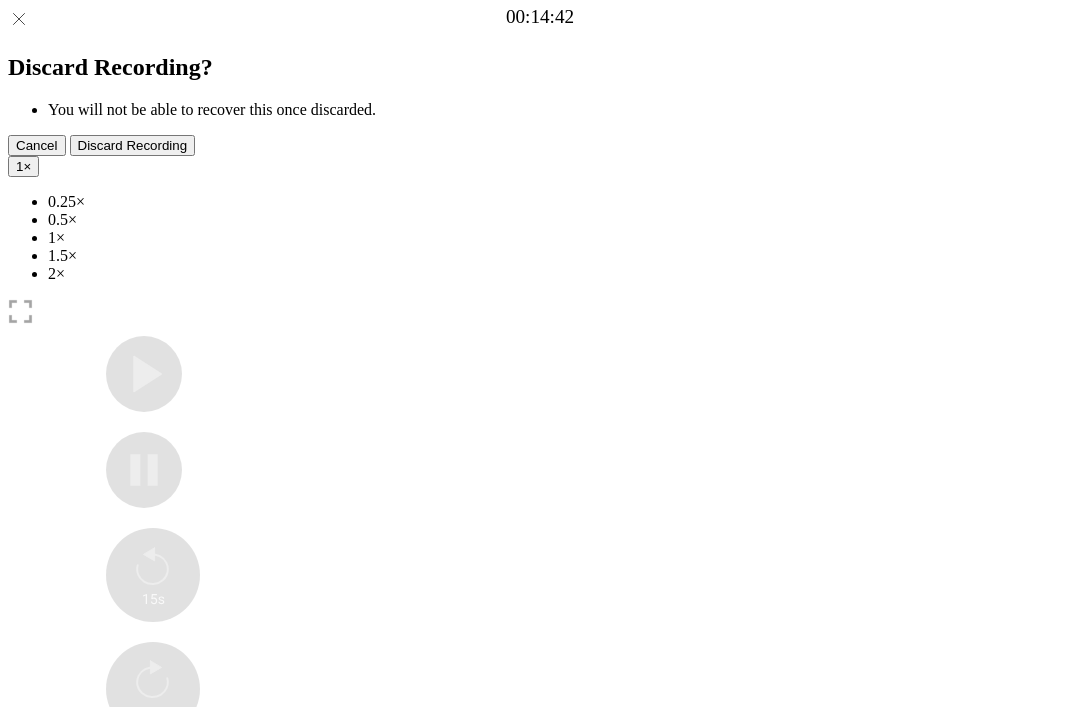 click at bounding box center [113, 991] 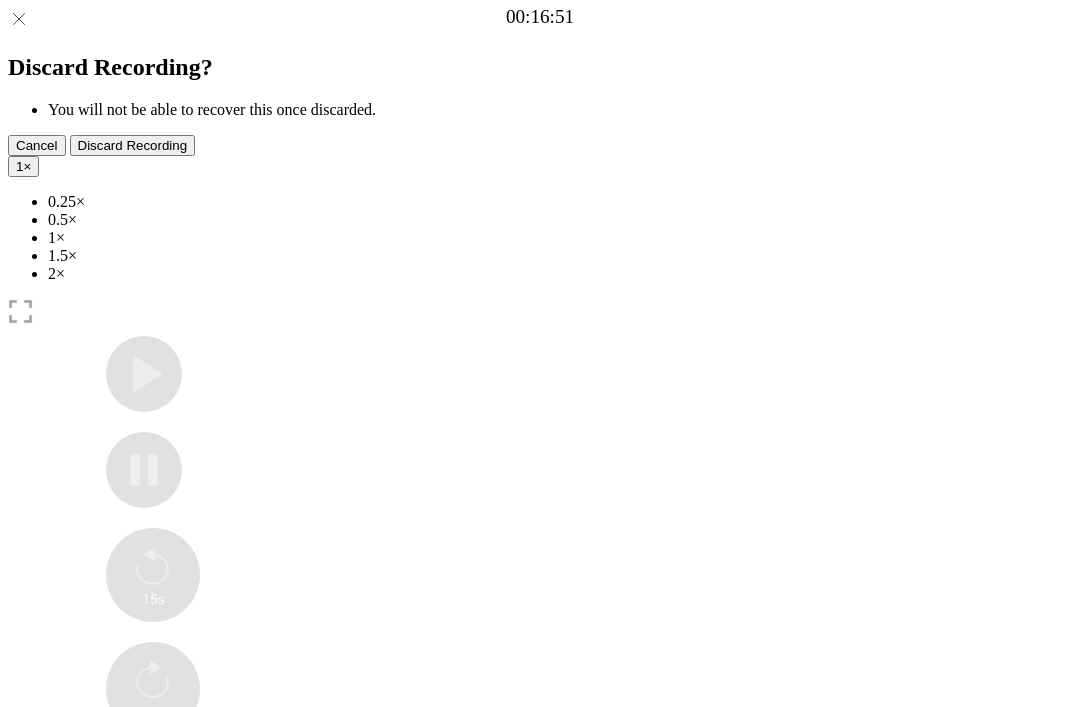 click at bounding box center (113, 990) 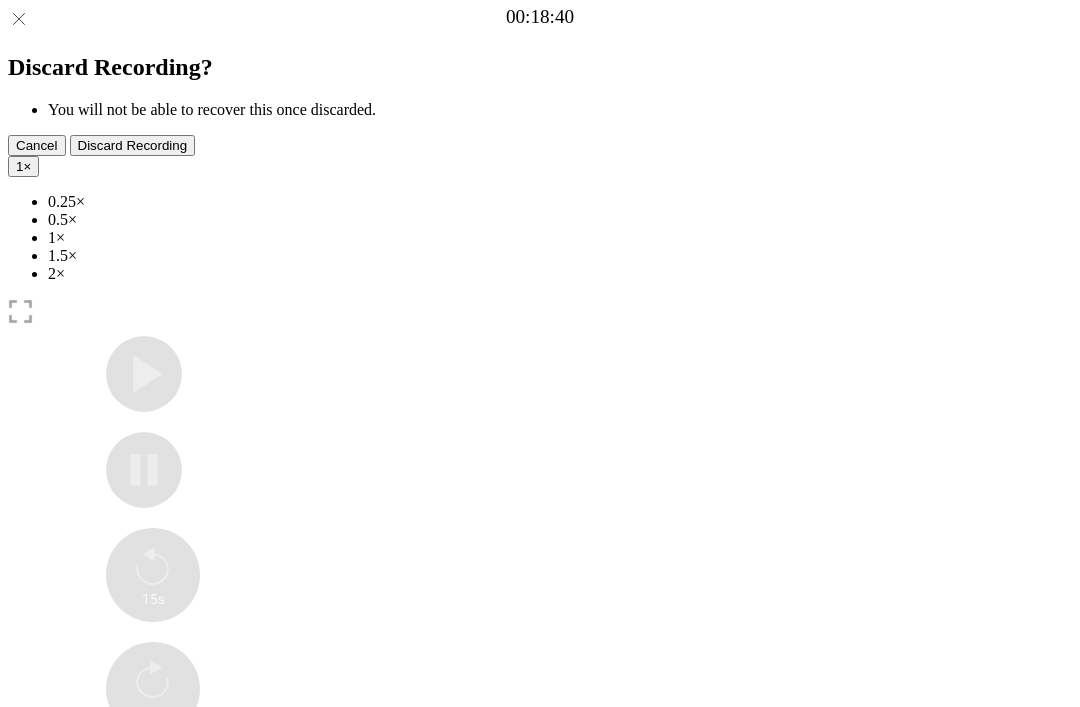 click at bounding box center (113, 990) 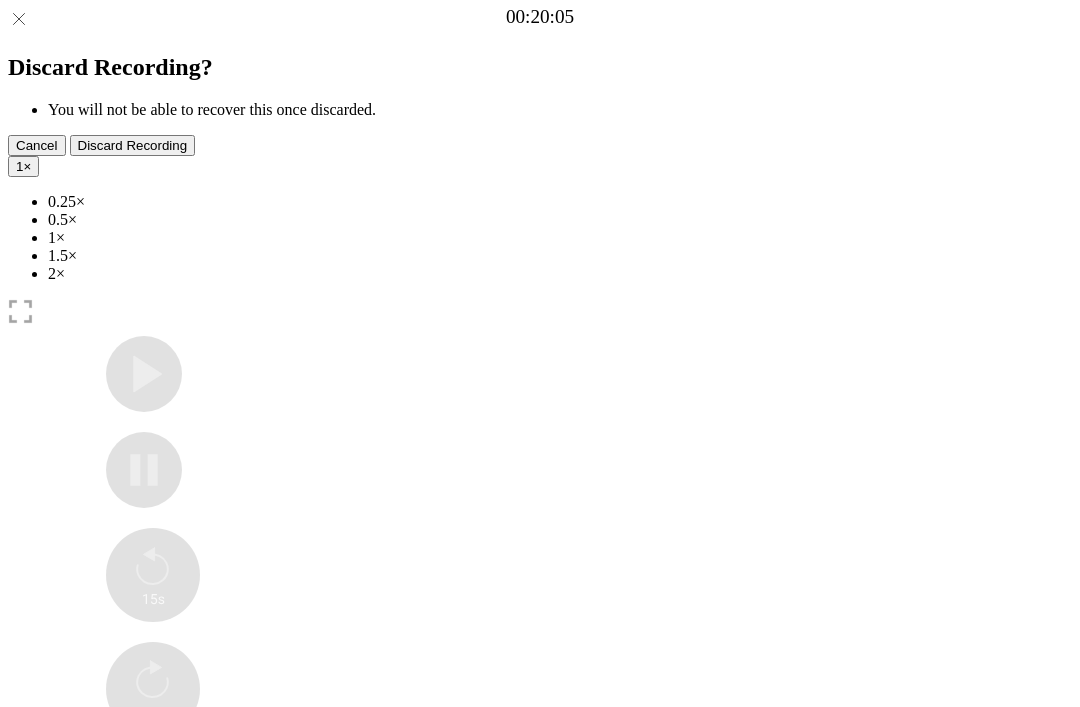 click at bounding box center (113, 990) 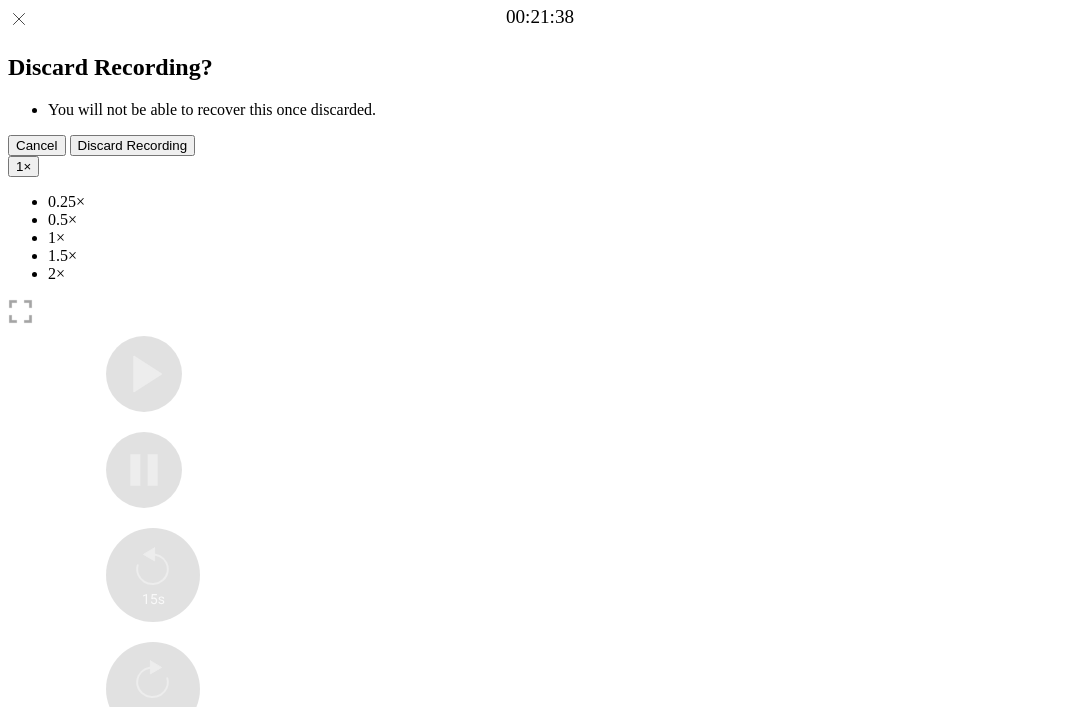click at bounding box center [113, 990] 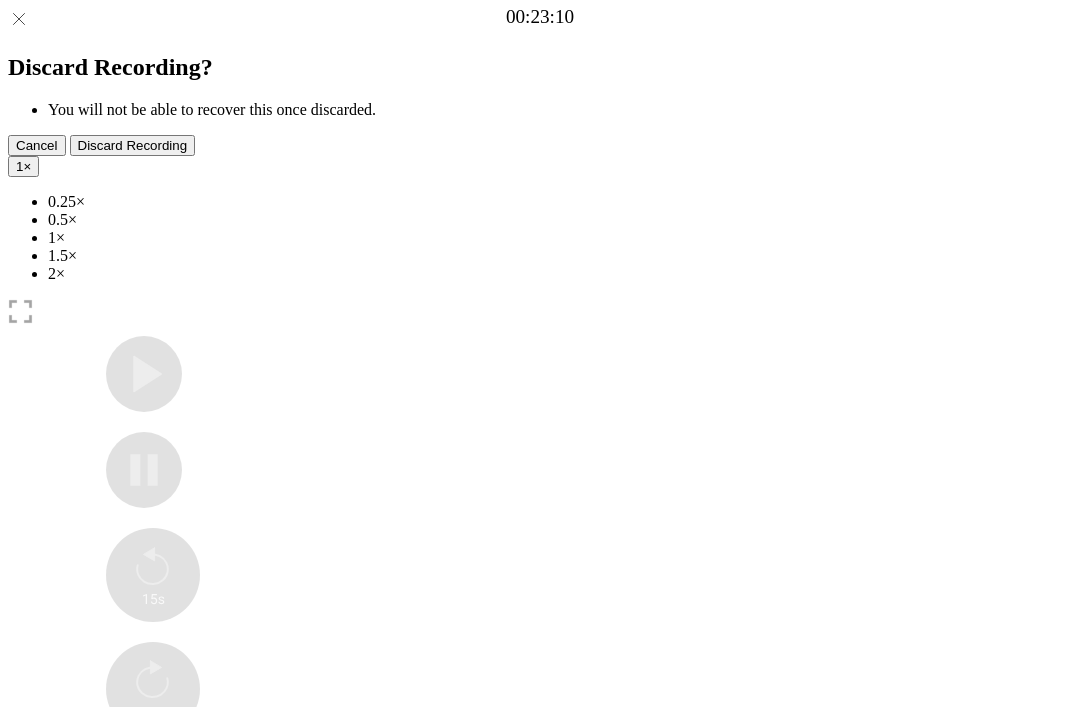 click at bounding box center (113, 990) 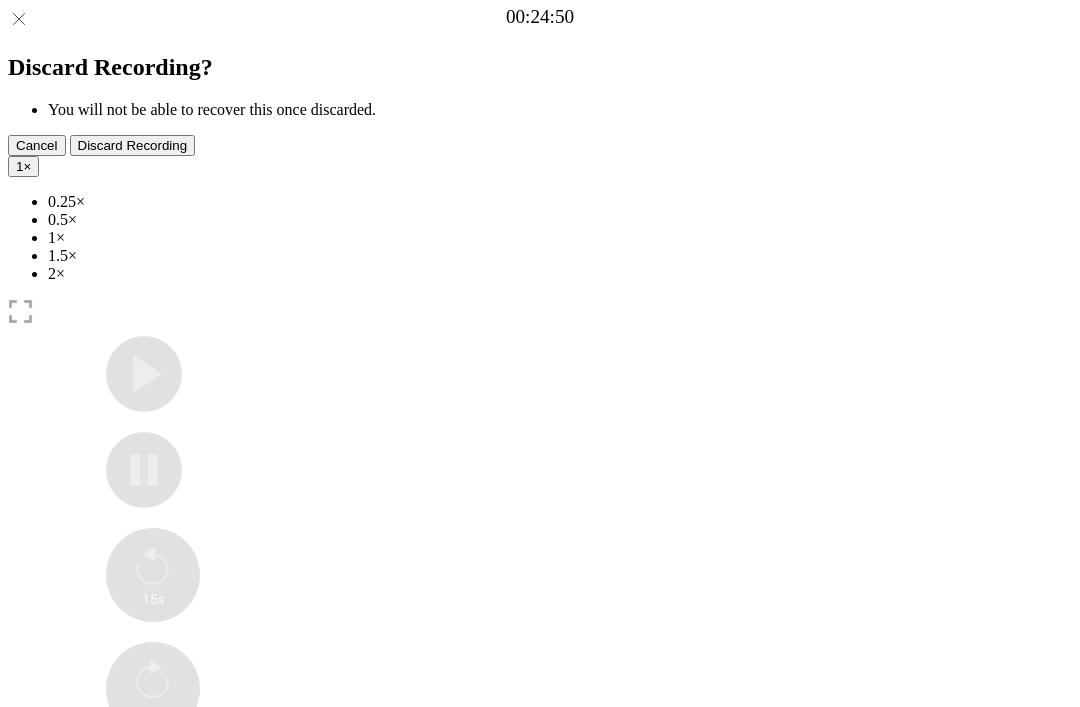 click at bounding box center [113, 990] 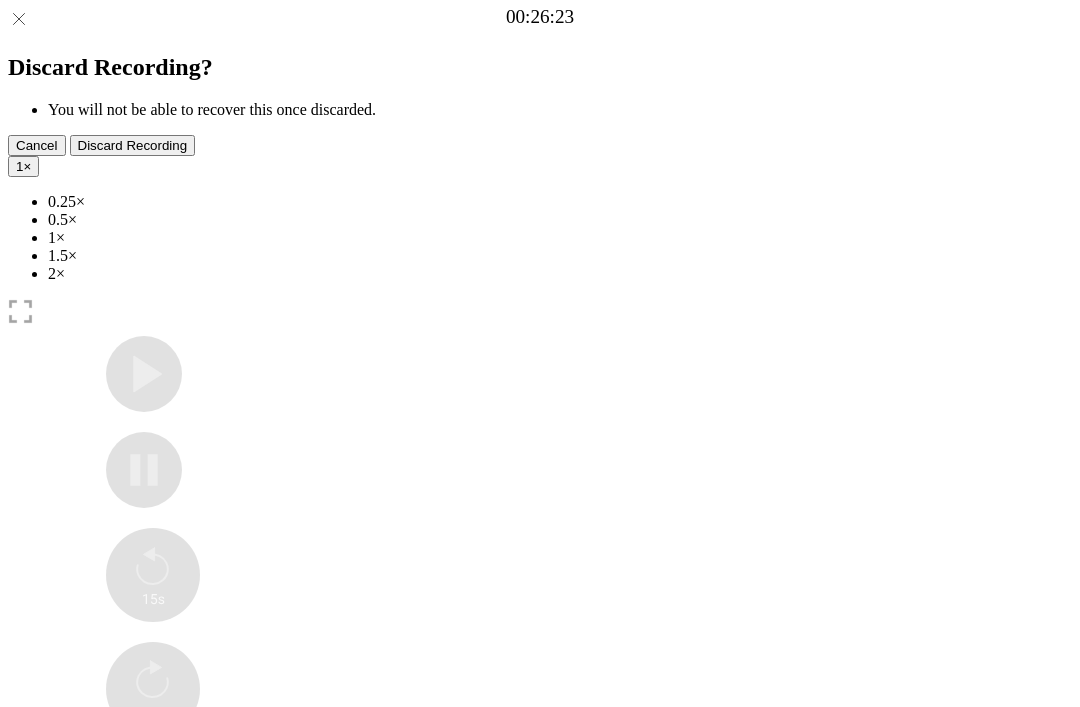 click at bounding box center (113, 990) 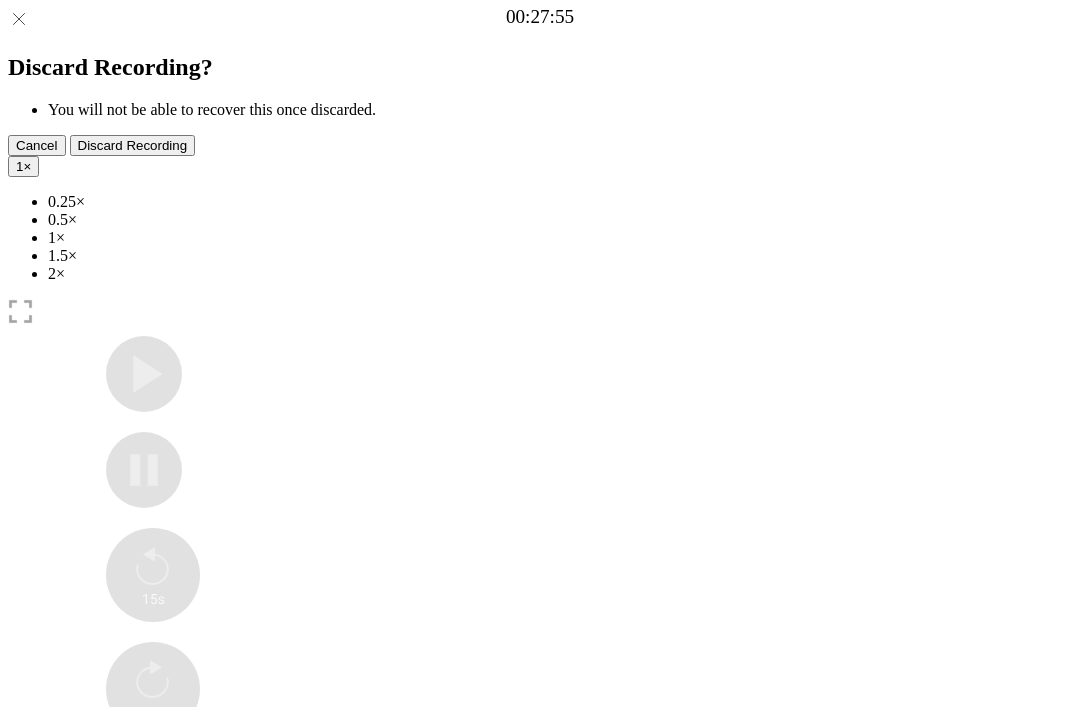 click at bounding box center (113, 990) 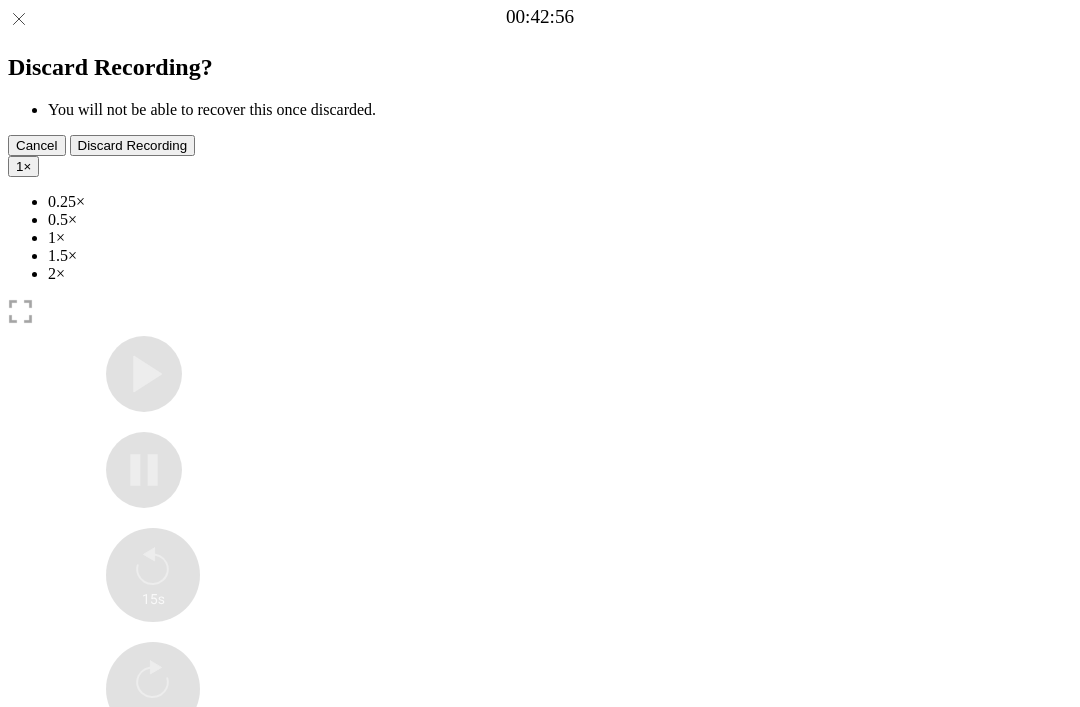 click at bounding box center (113, 990) 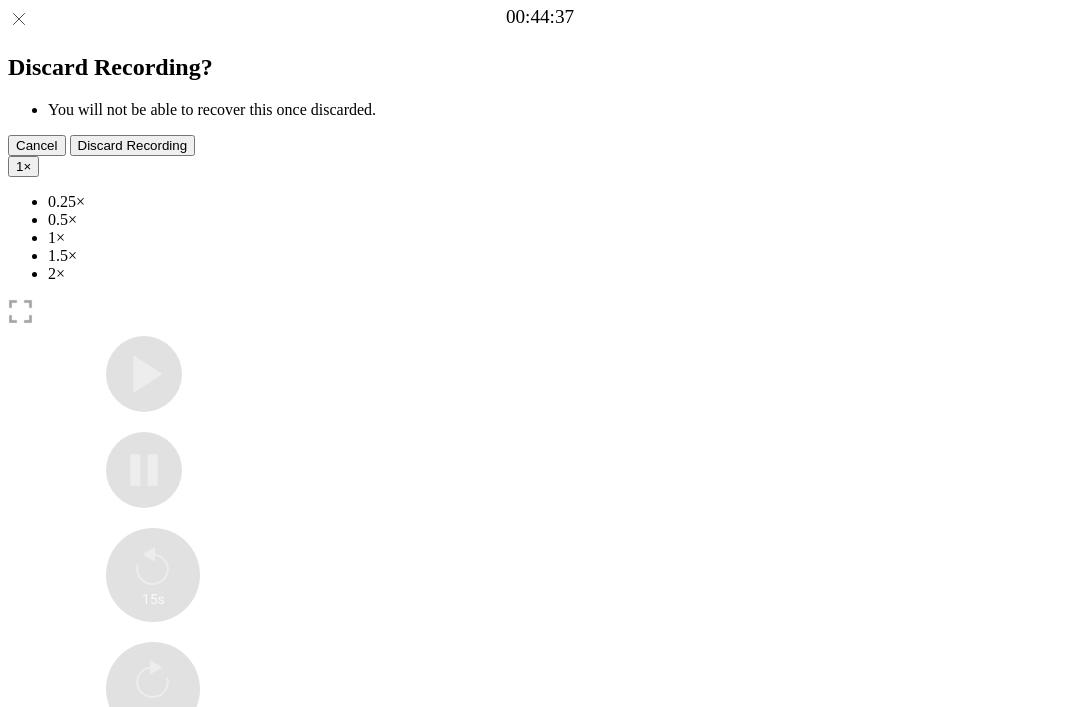 click at bounding box center [113, 990] 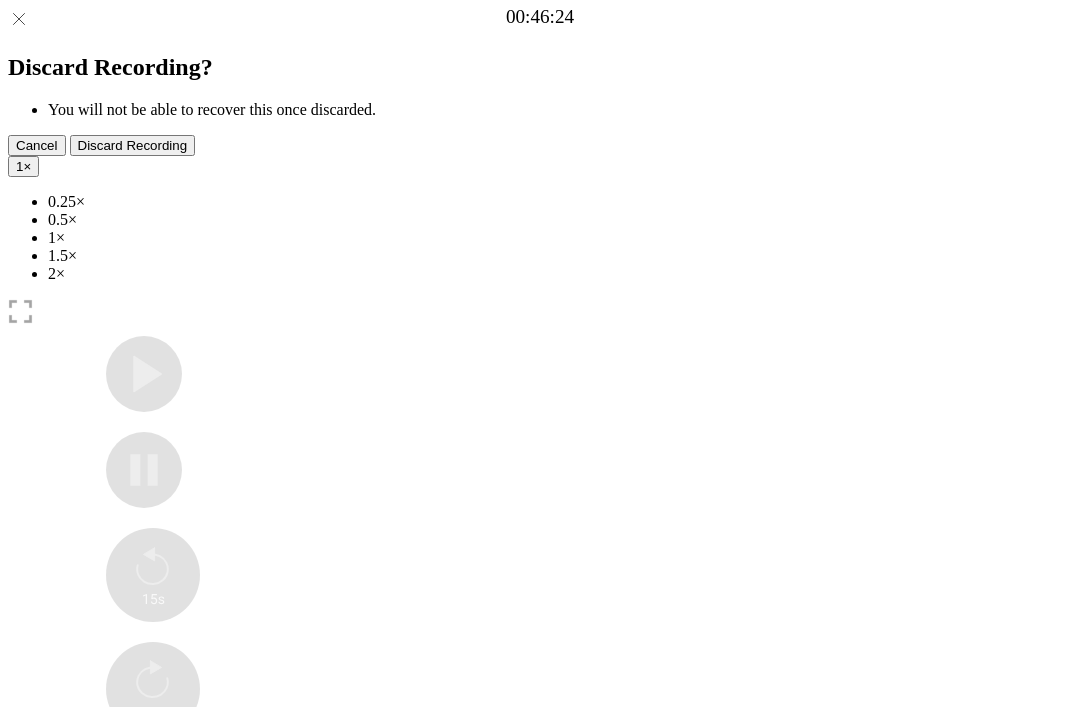 click at bounding box center [113, 990] 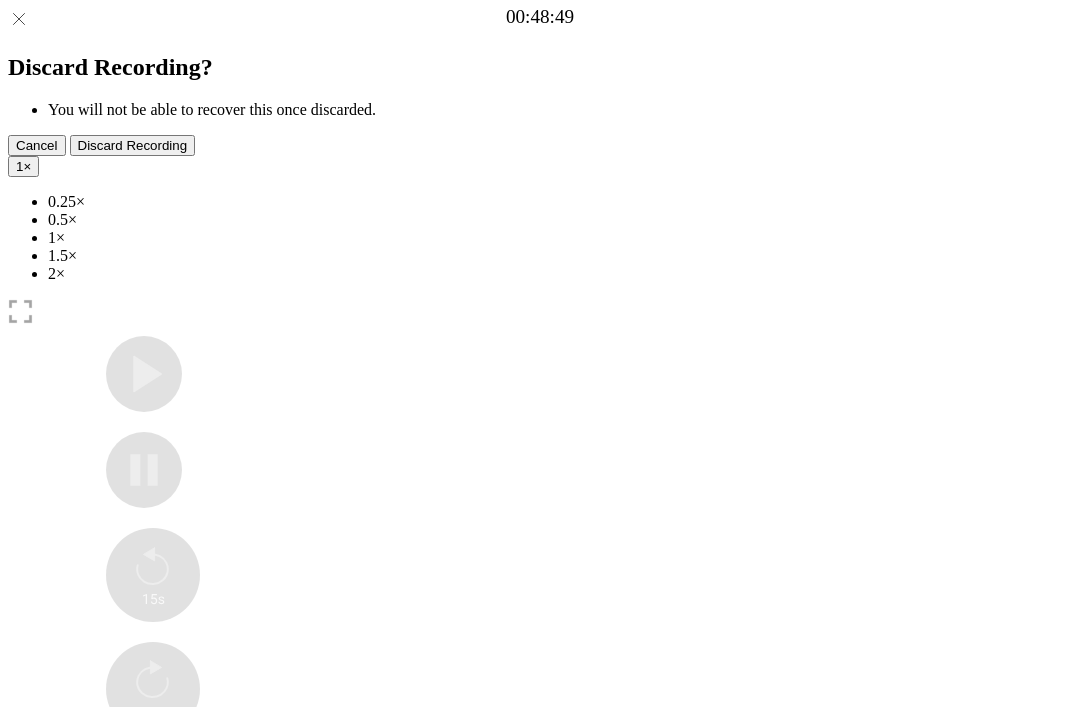 click at bounding box center (210, 1041) 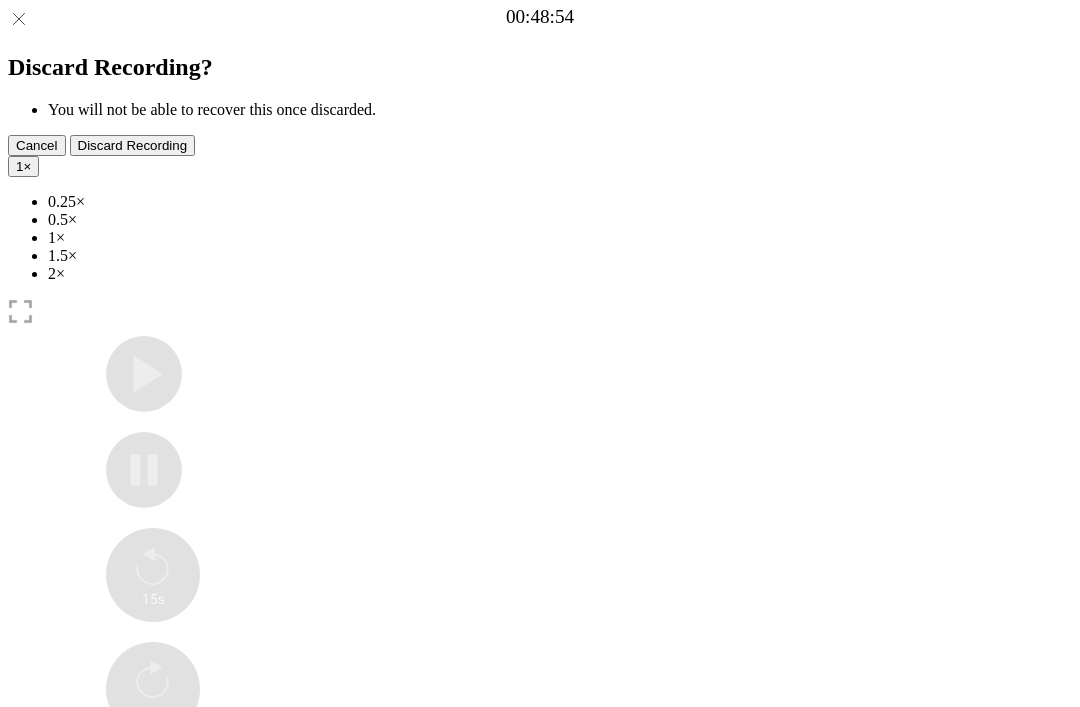 click on "Time elapsed:  01:36
Time remaining:  00:23" at bounding box center (540, 920) 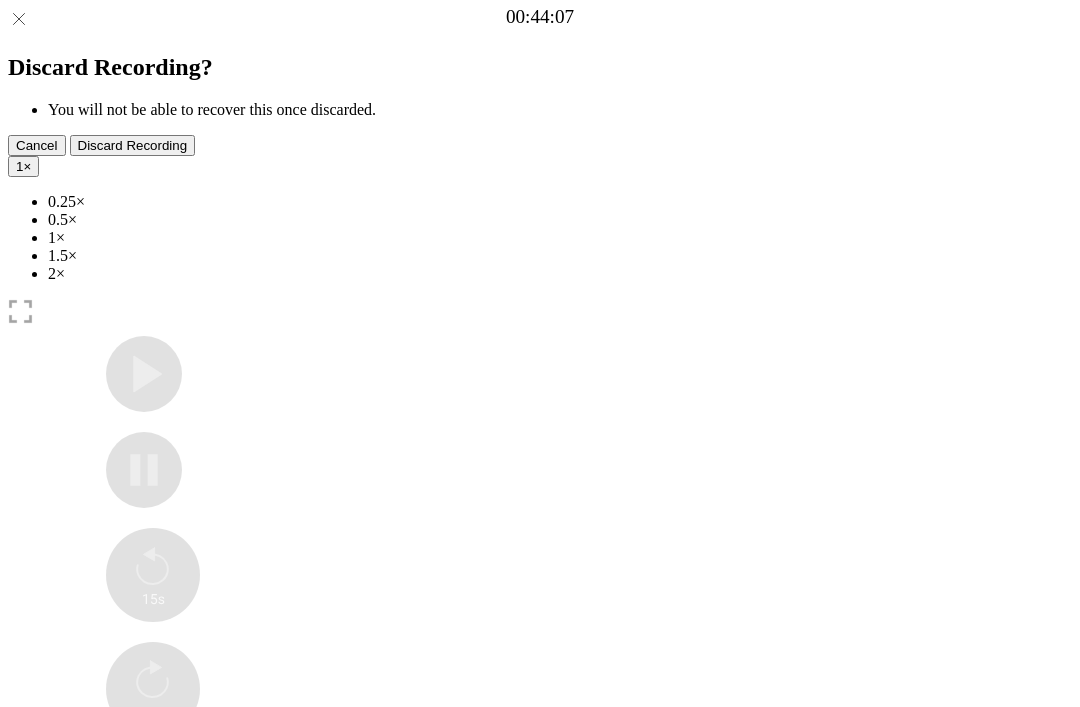 click at bounding box center [134, 1041] 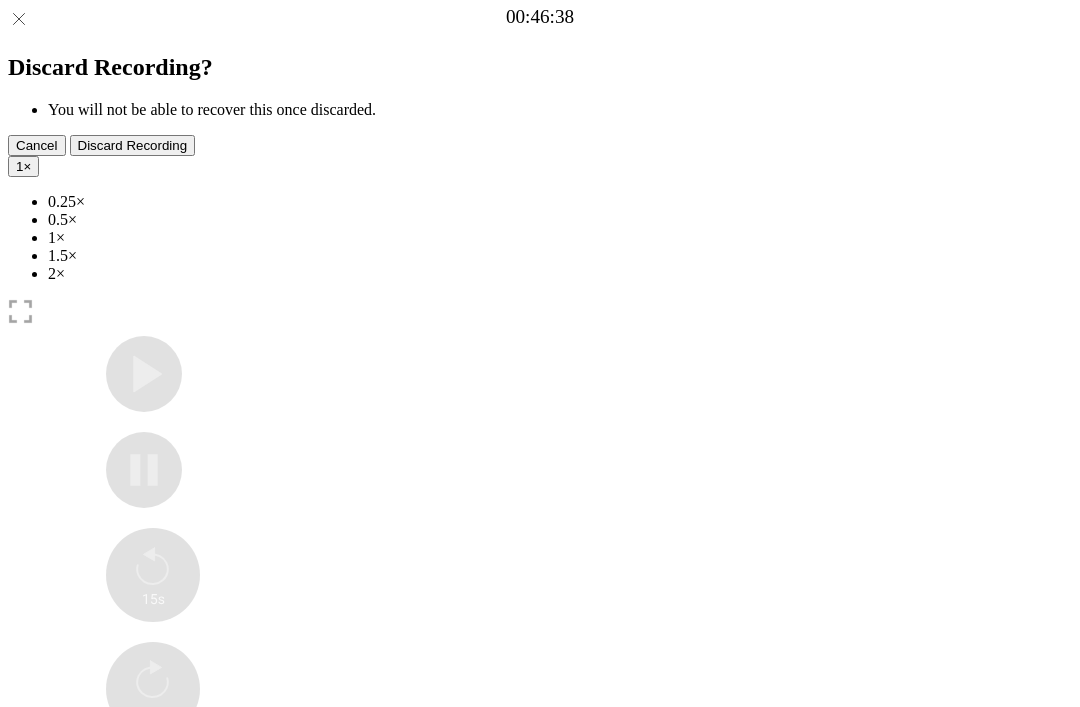 click at bounding box center (199, 1040) 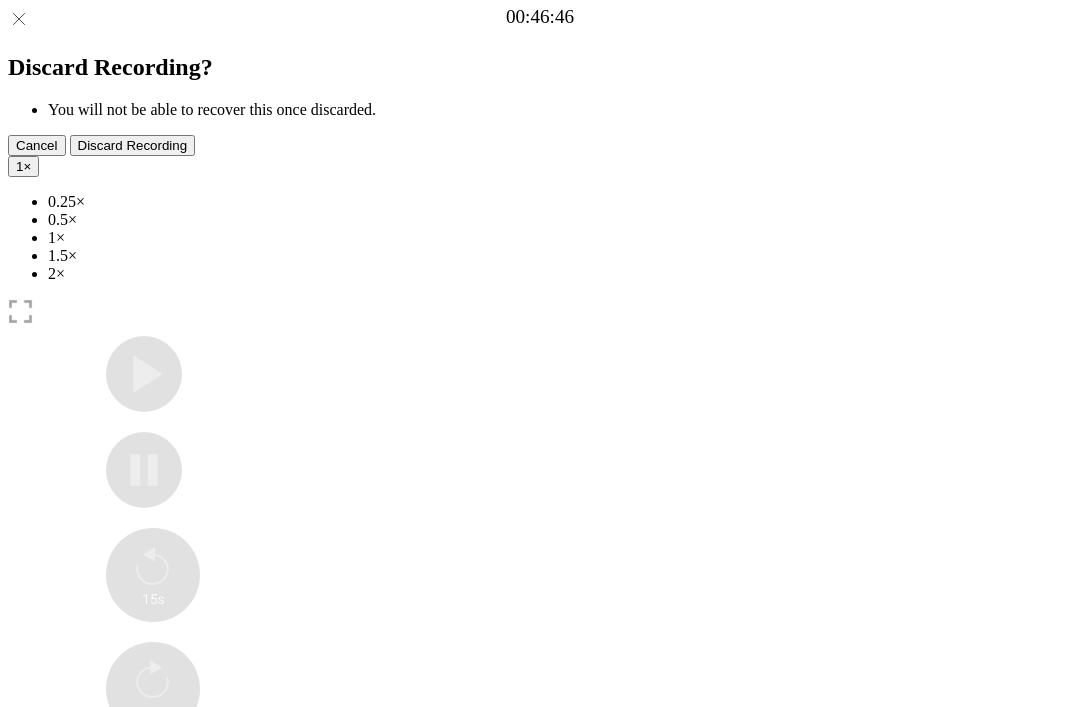 click at bounding box center [134, 1041] 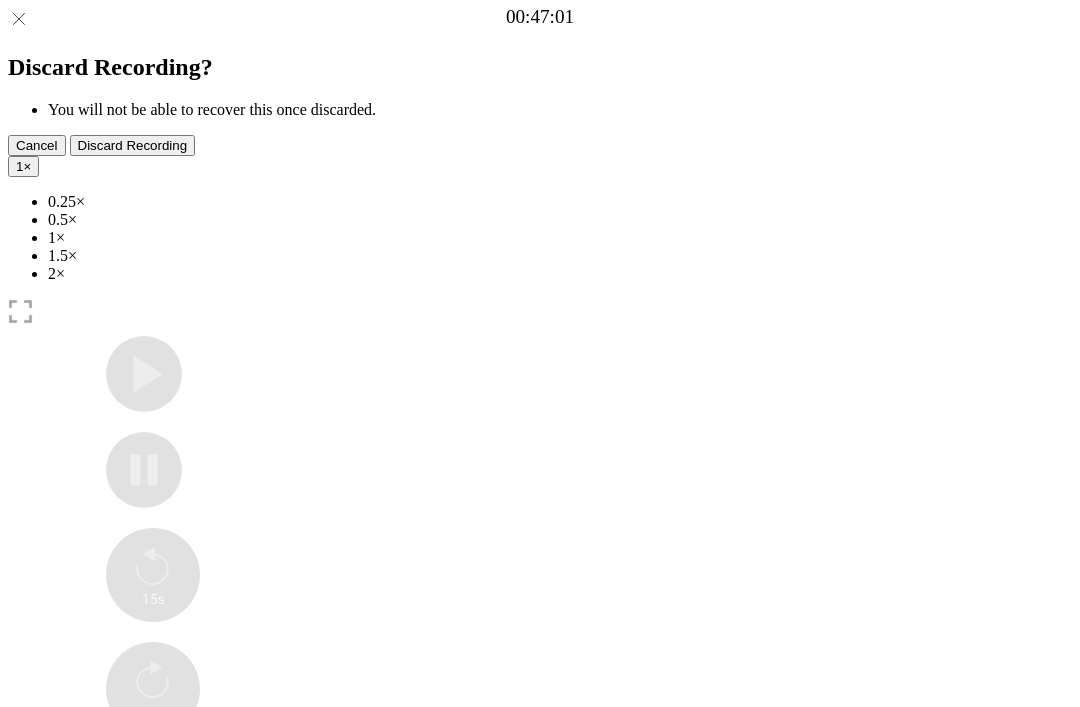 click at bounding box center [199, 1040] 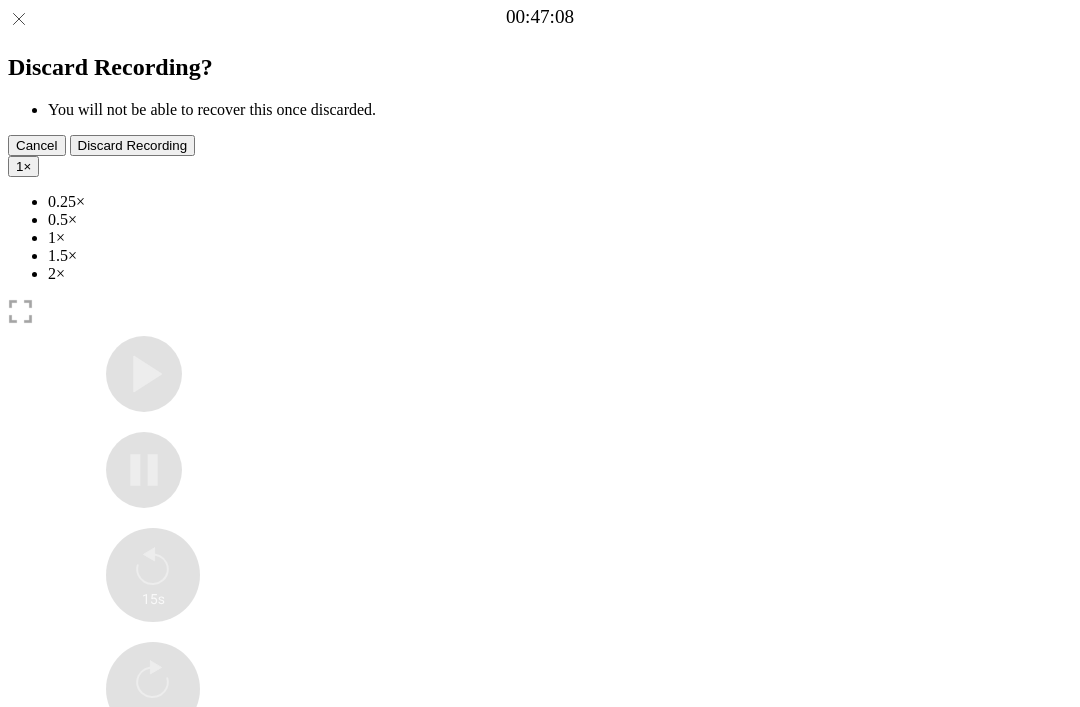 click at bounding box center [134, 1041] 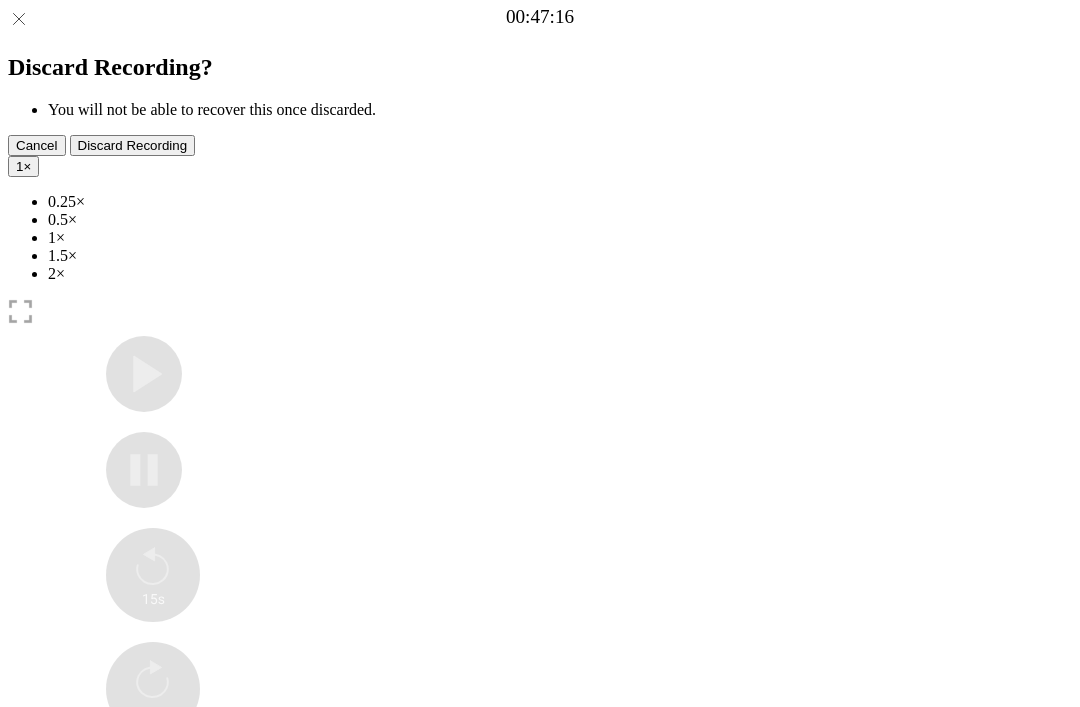 click at bounding box center [210, 1041] 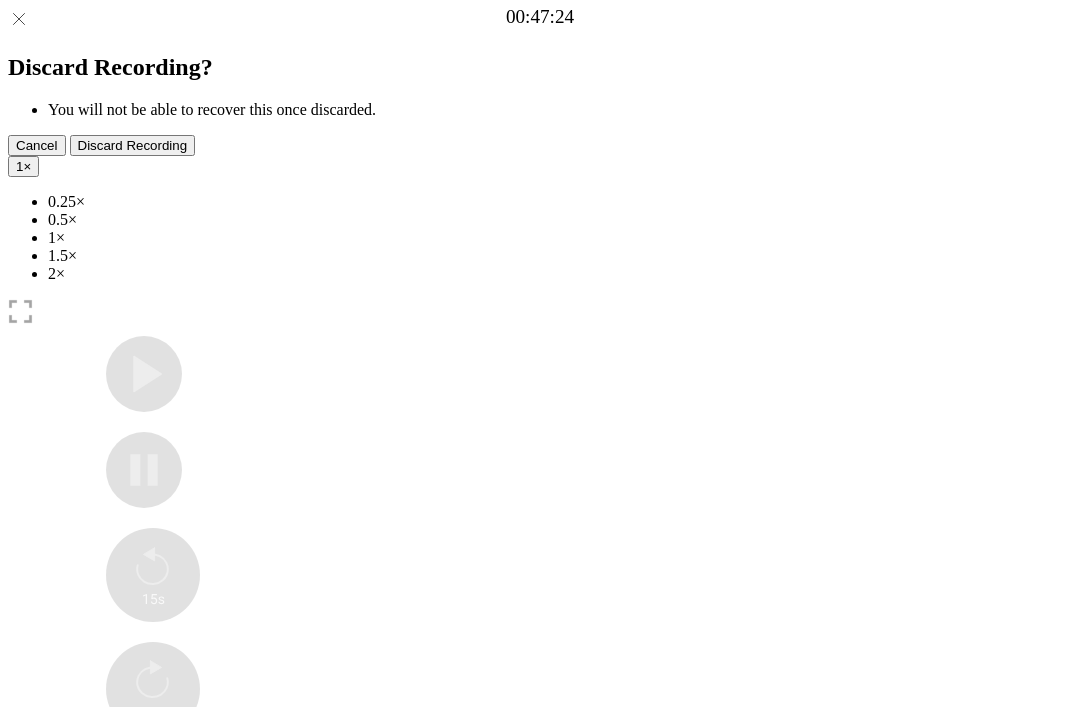 click at bounding box center [134, 1041] 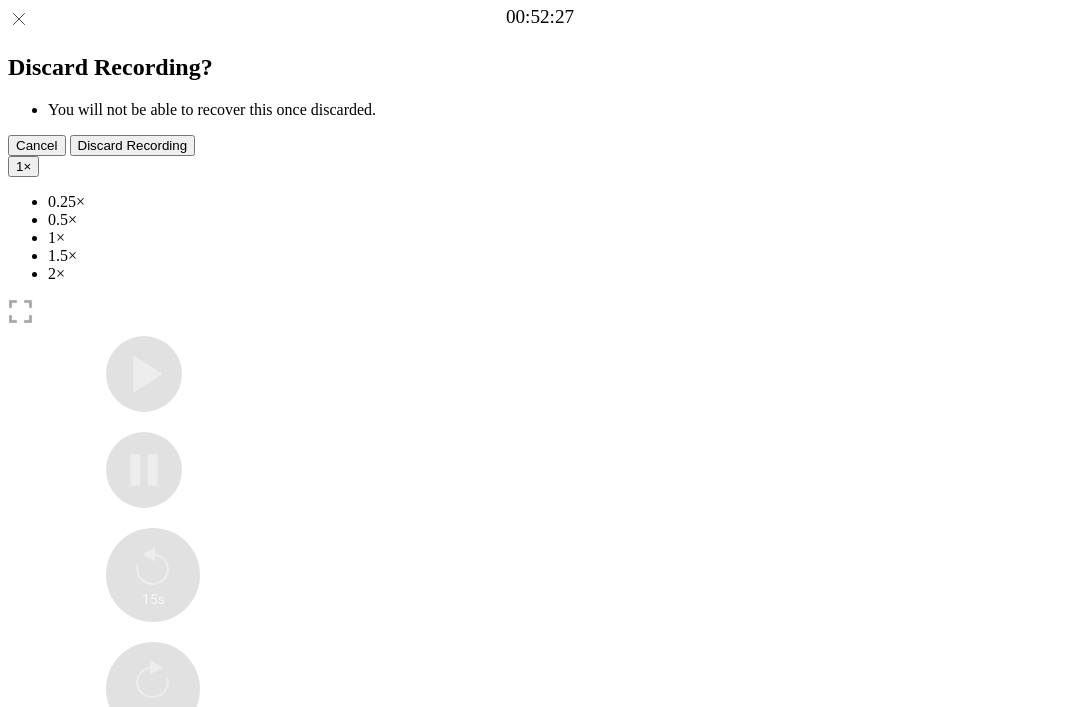 click at bounding box center [210, 1041] 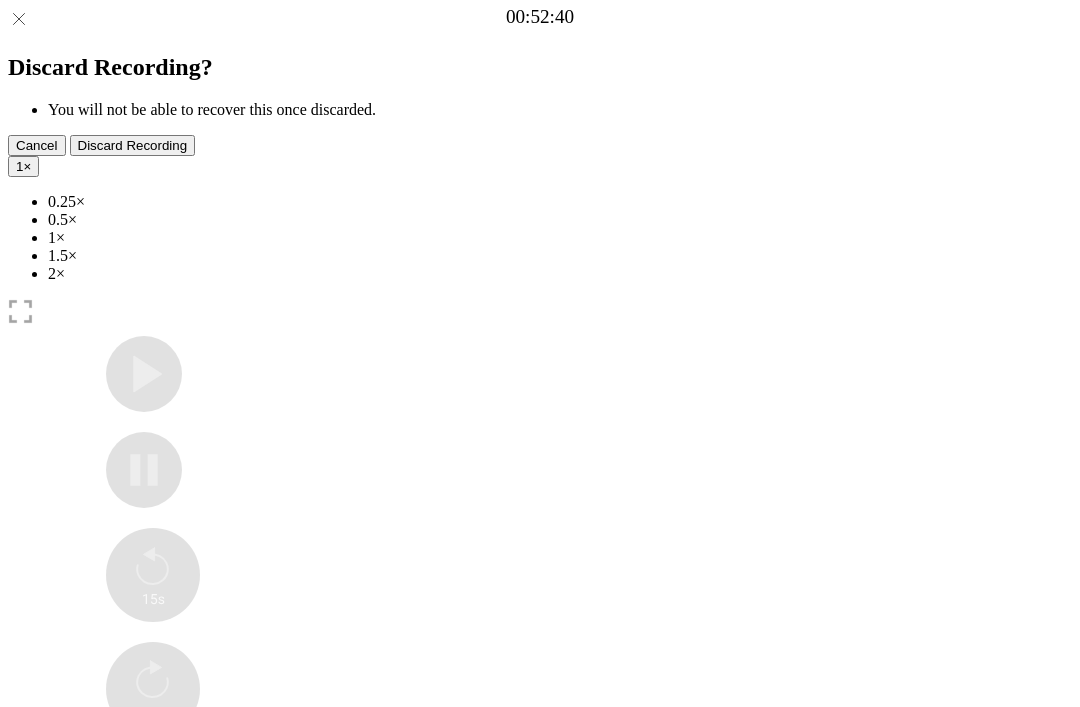 click at bounding box center [134, 1041] 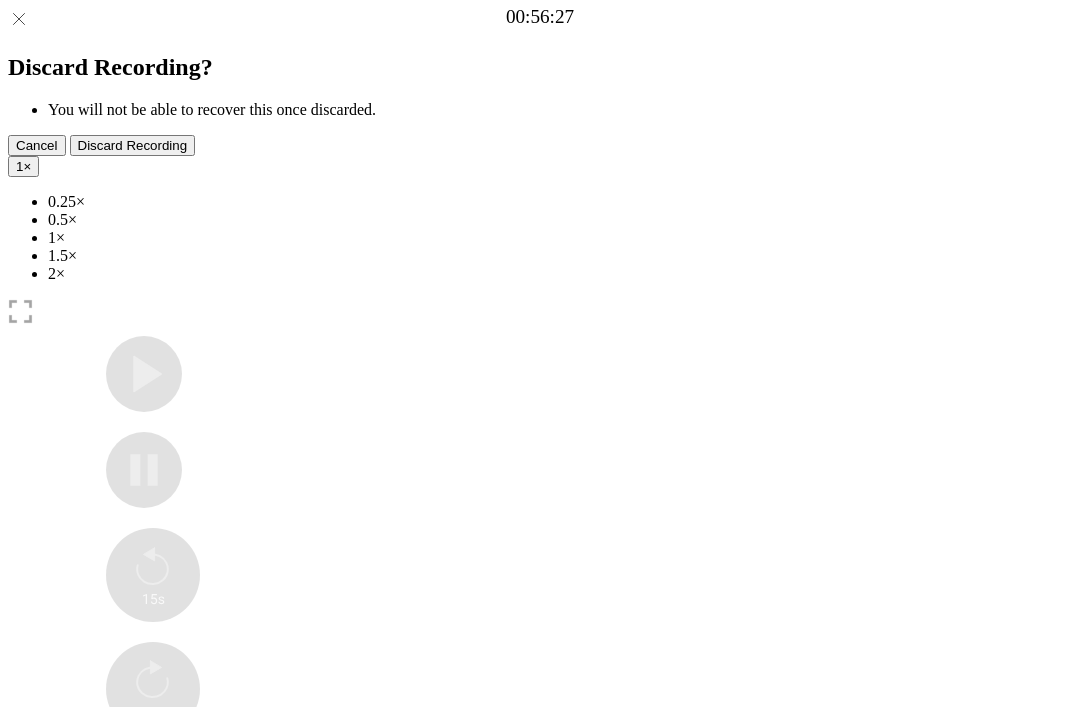 click at bounding box center (210, 1041) 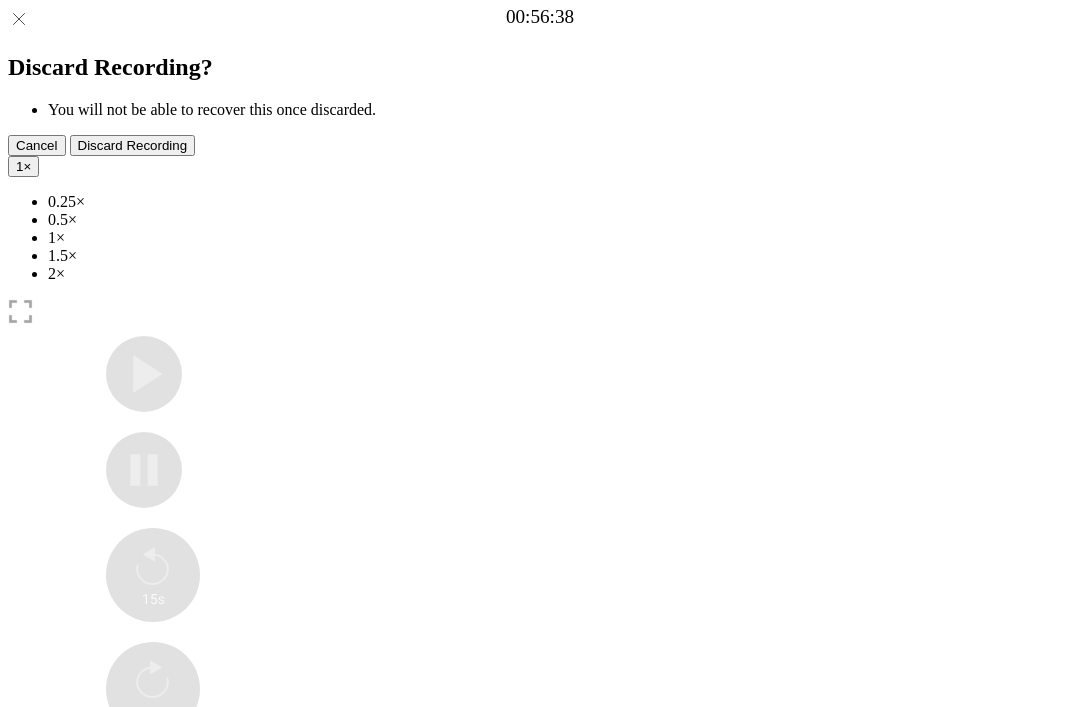 click at bounding box center (134, 1042) 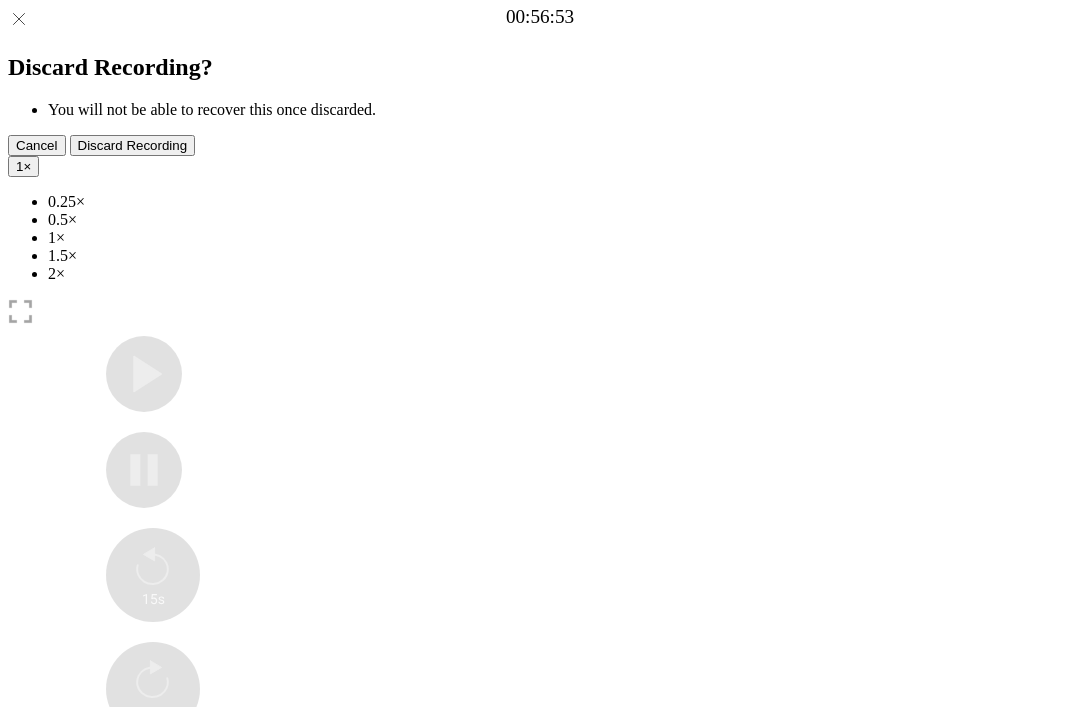 click at bounding box center [199, 1040] 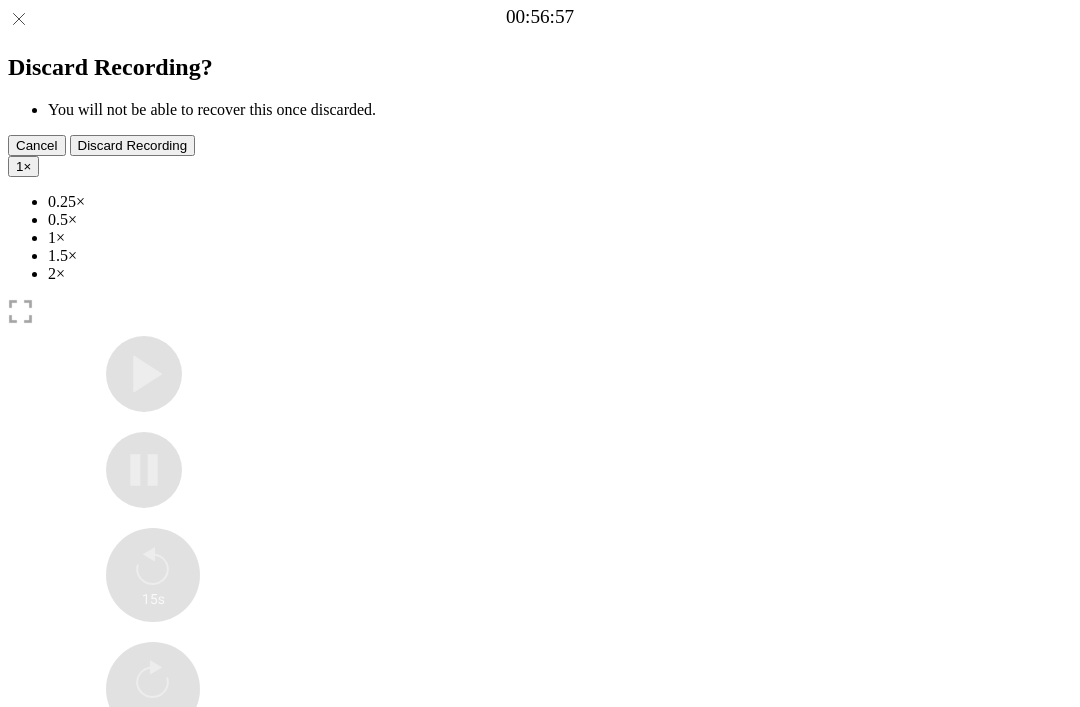 click at bounding box center [134, 1041] 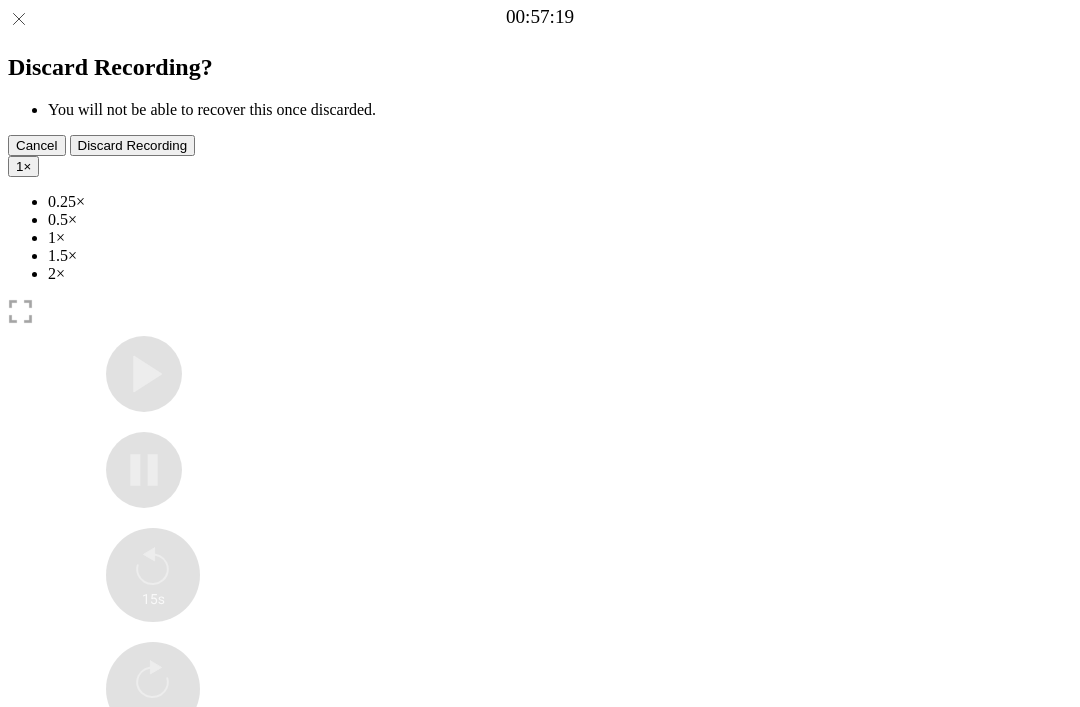 click at bounding box center [210, 1041] 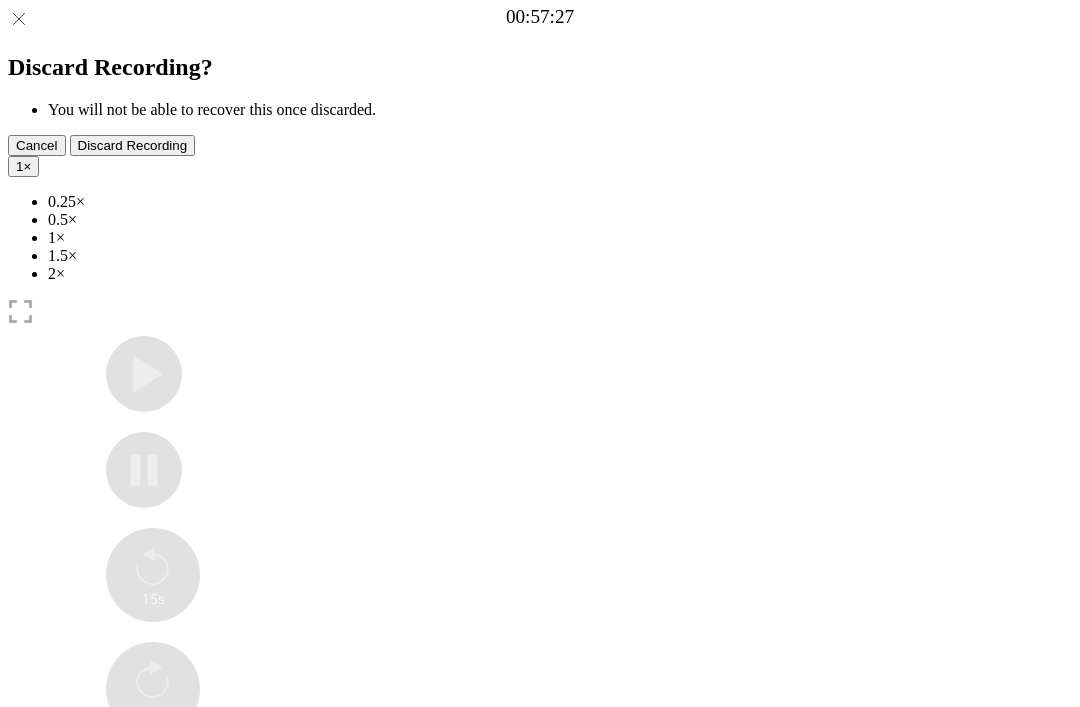 click at bounding box center (134, 1042) 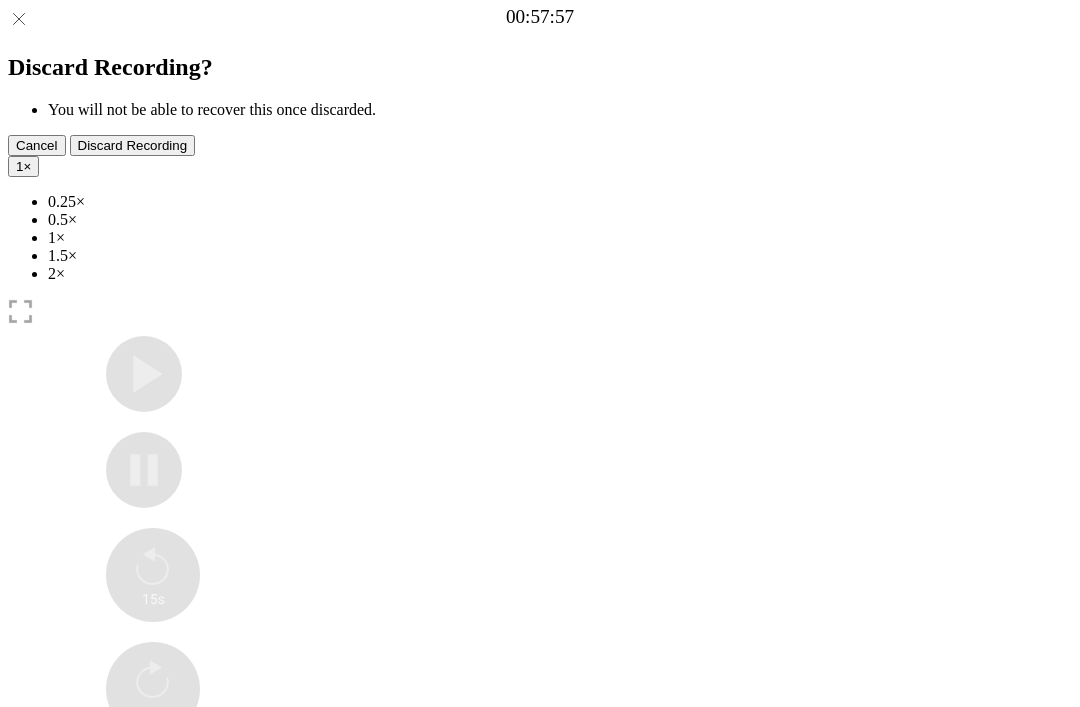 click at bounding box center [210, 1041] 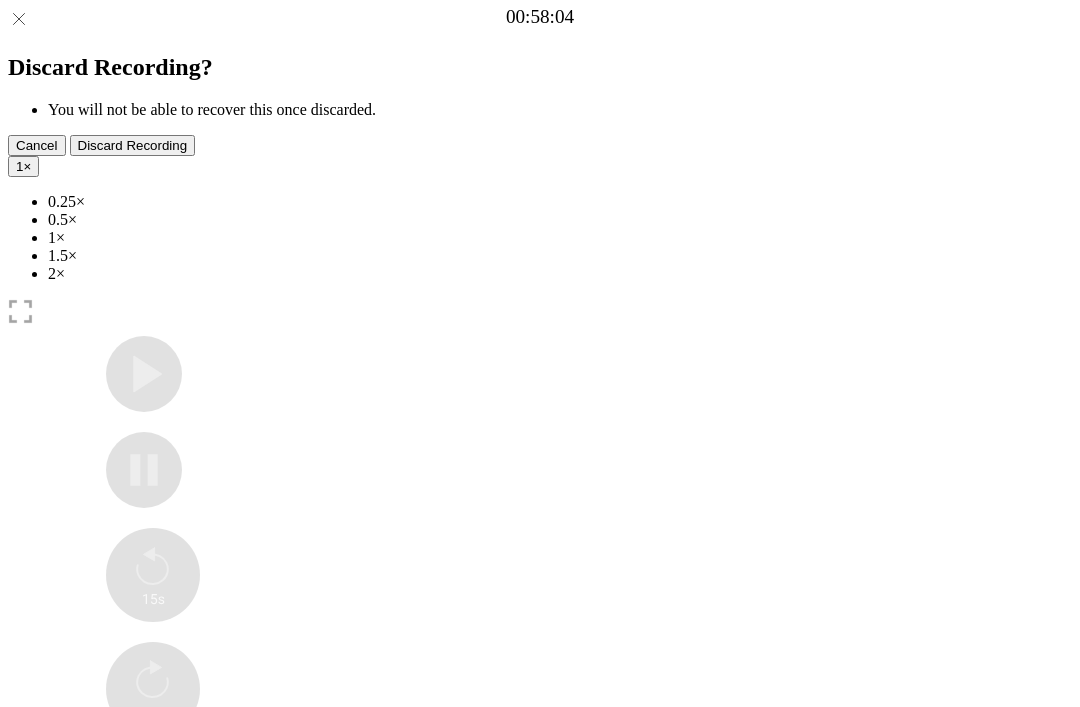 click on "Time elapsed:  01:54
Time remaining:  00:05" at bounding box center (540, 920) 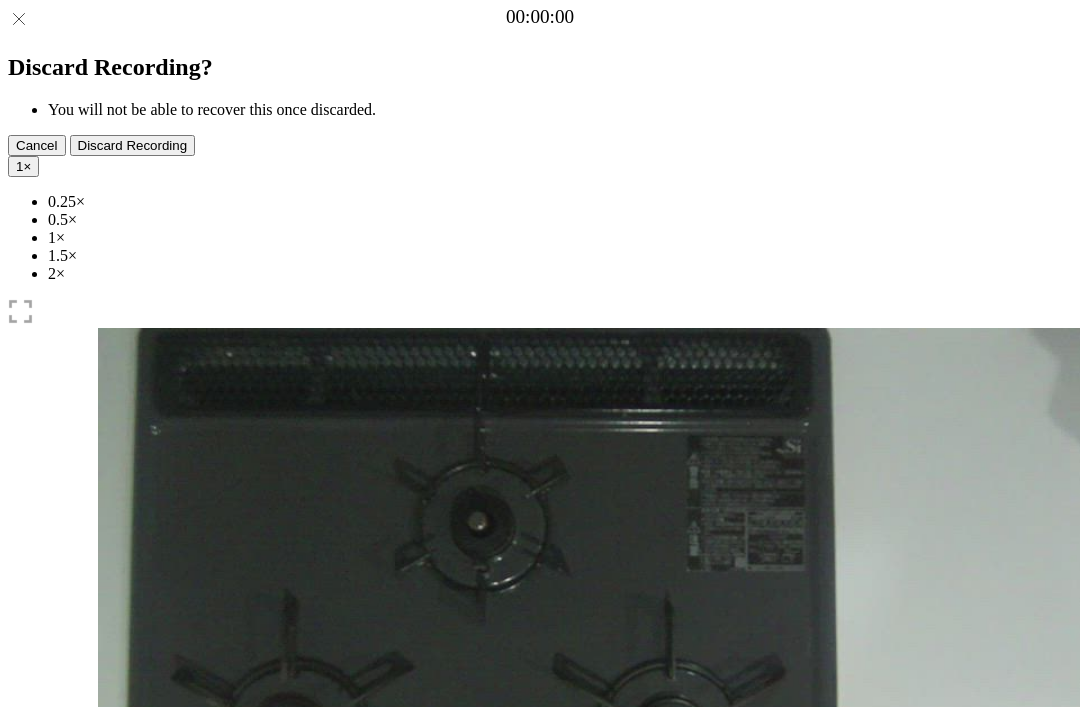 scroll, scrollTop: 0, scrollLeft: 0, axis: both 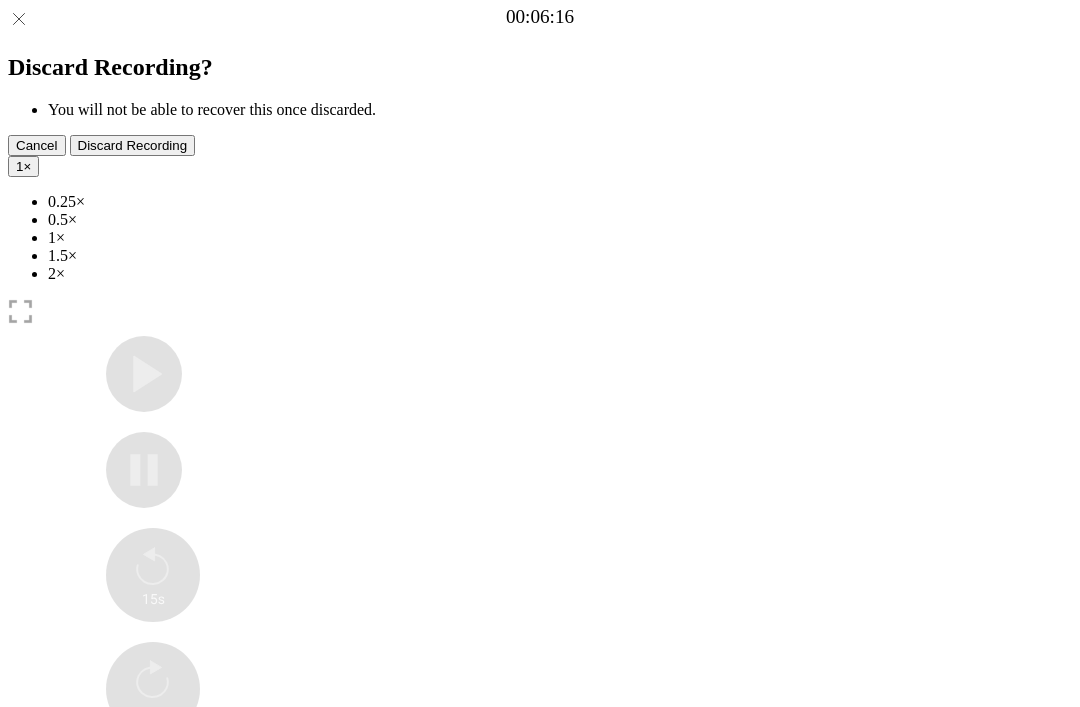 click at bounding box center [113, 990] 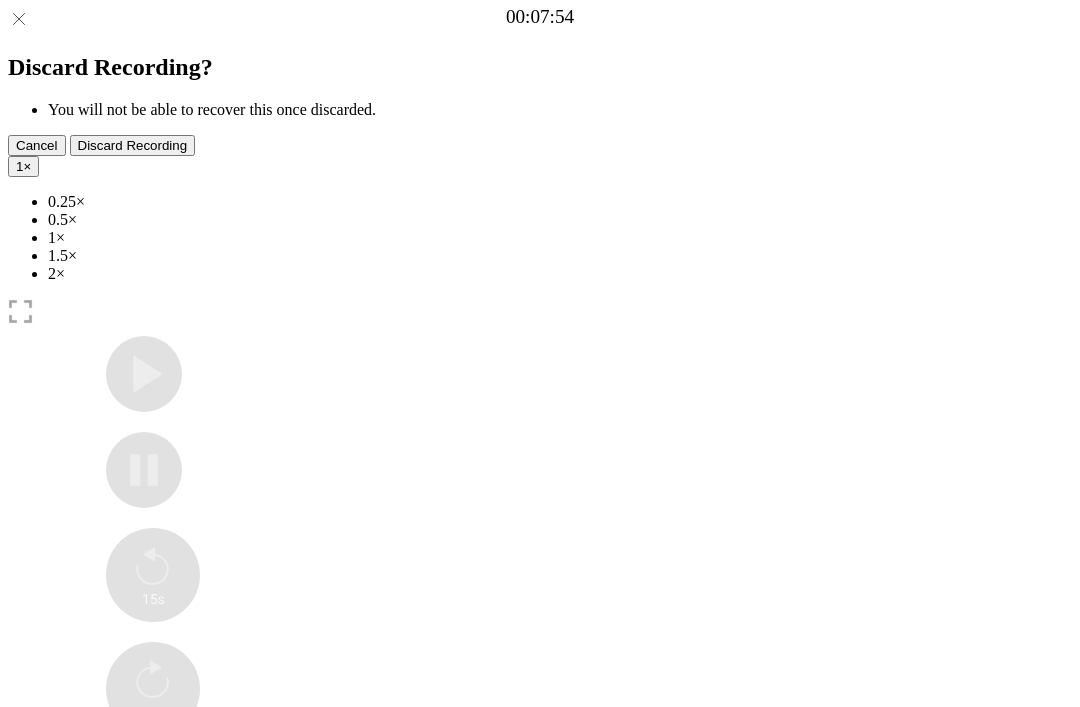 click at bounding box center [113, 990] 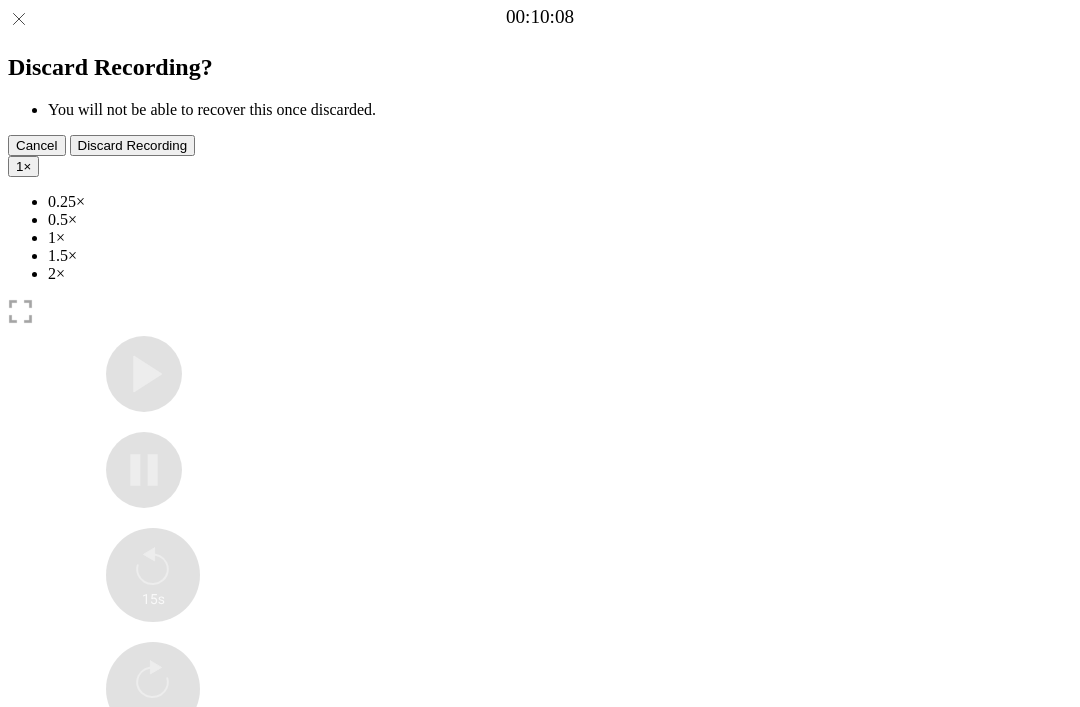 click at bounding box center [113, 990] 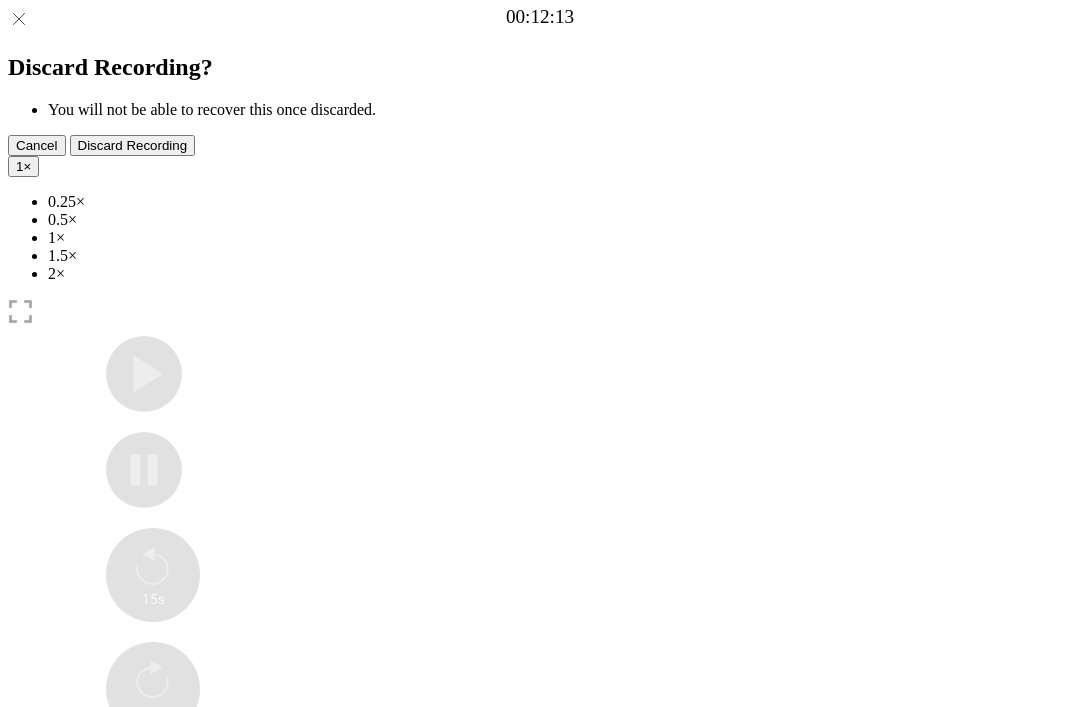 click at bounding box center (113, 990) 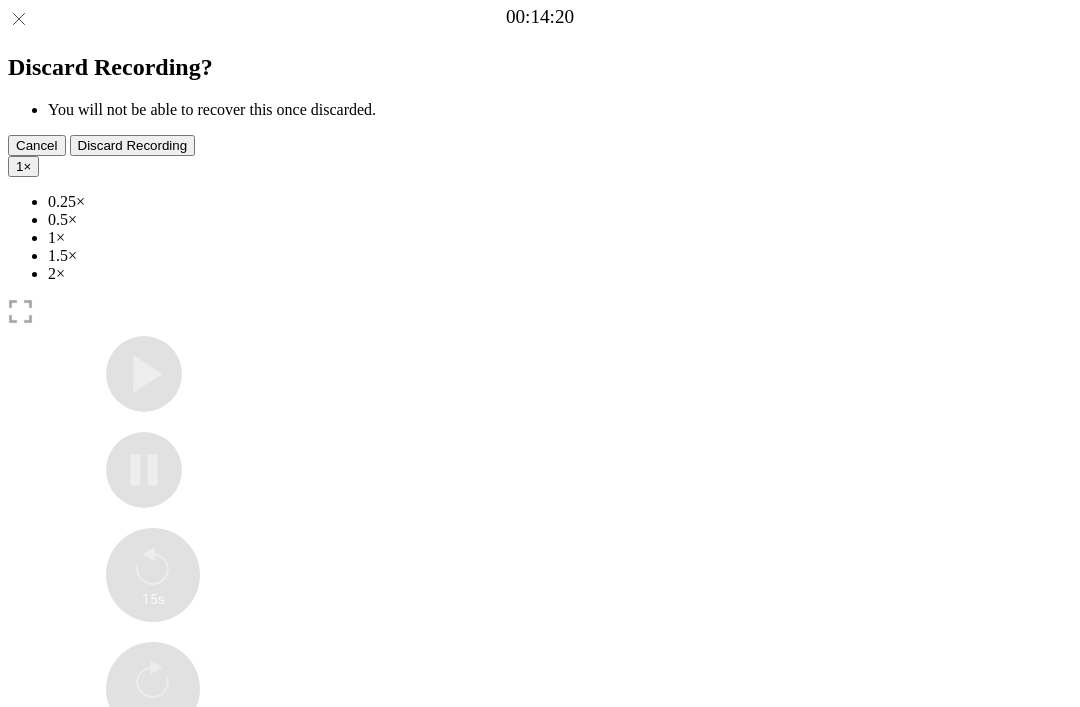 click at bounding box center [113, 990] 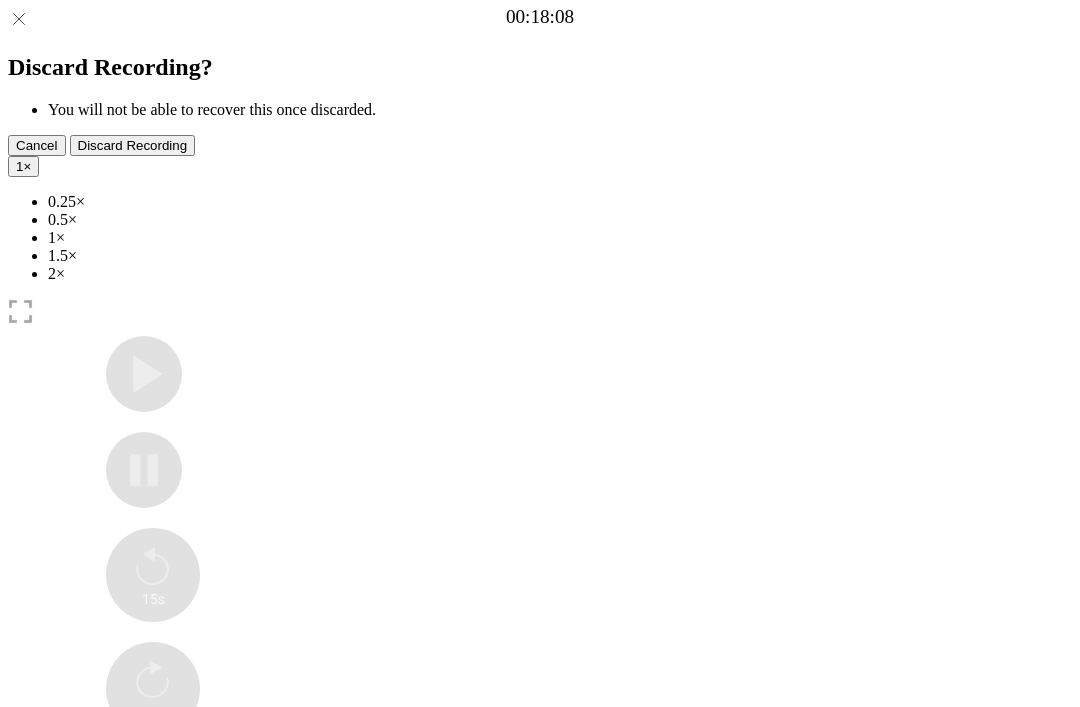 click at bounding box center (113, 990) 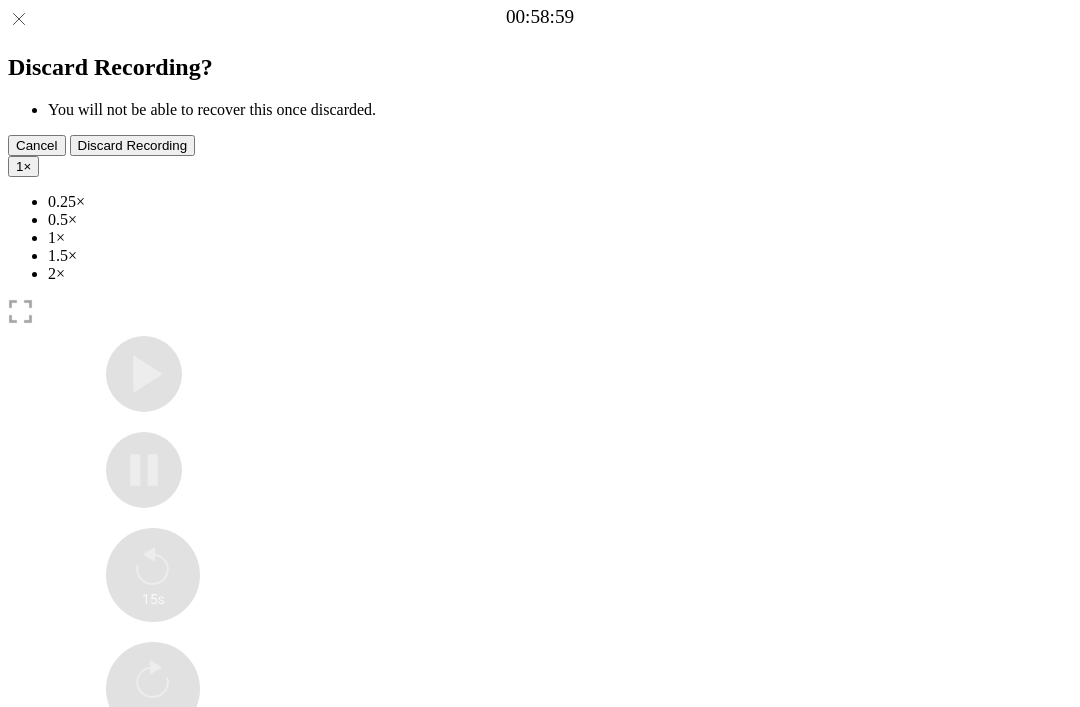 click at bounding box center [210, 1041] 